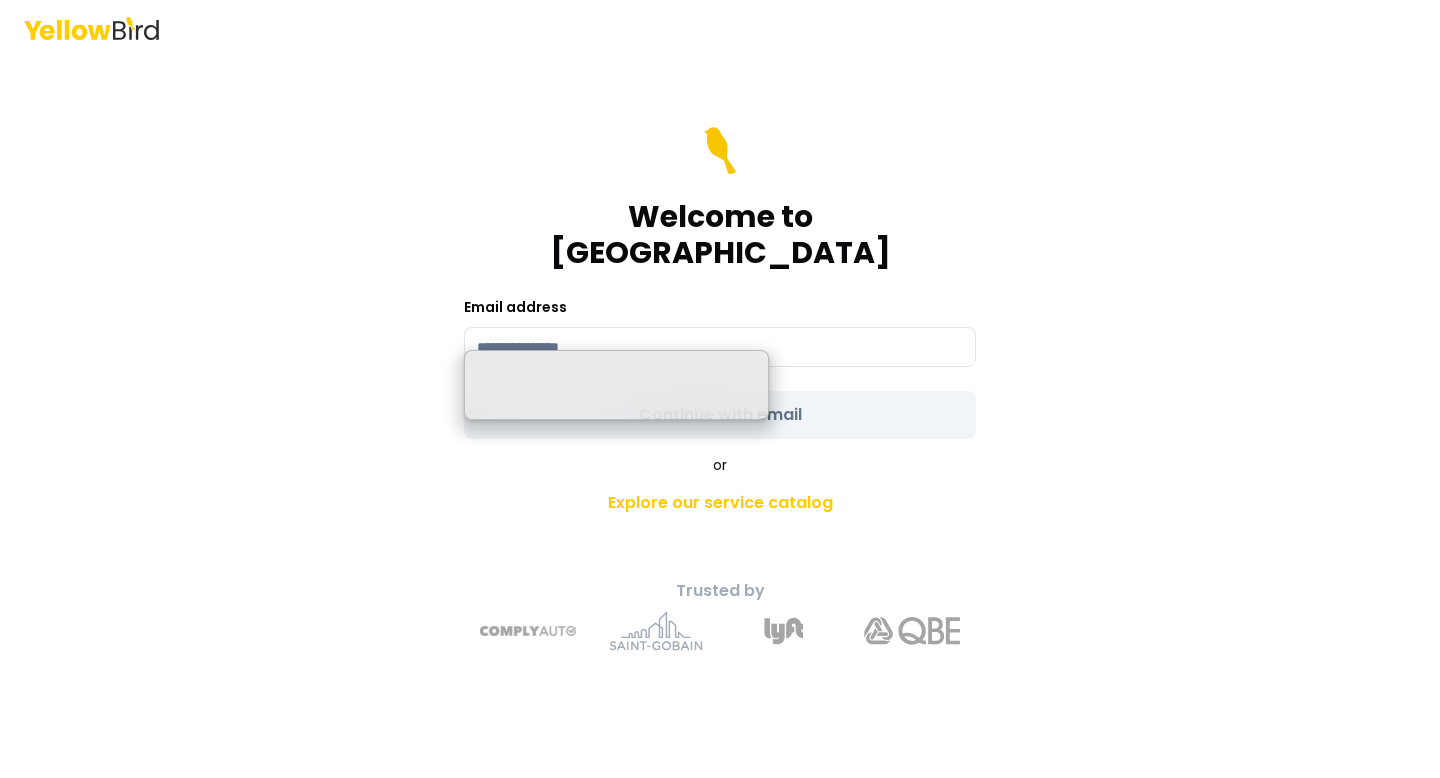 scroll, scrollTop: 0, scrollLeft: 0, axis: both 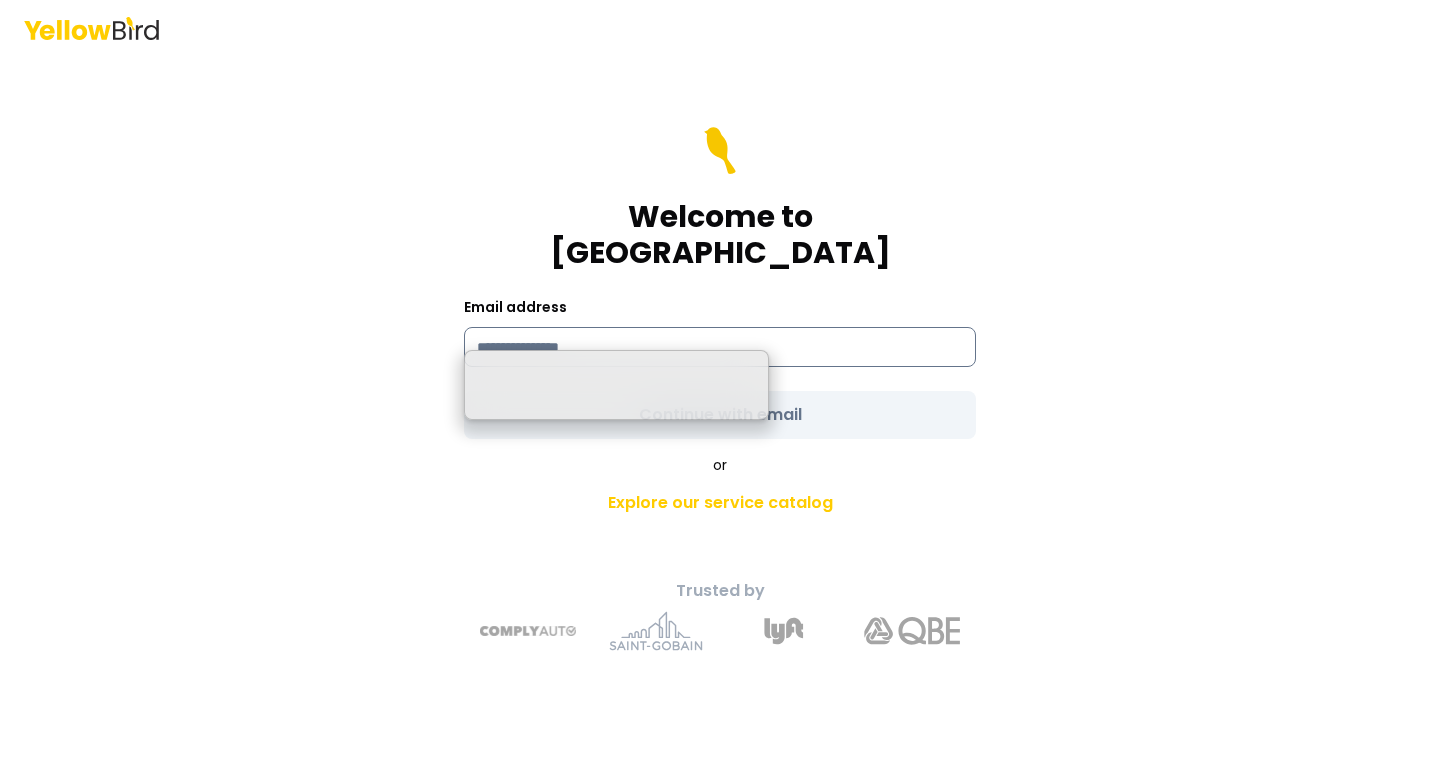click at bounding box center (720, 347) 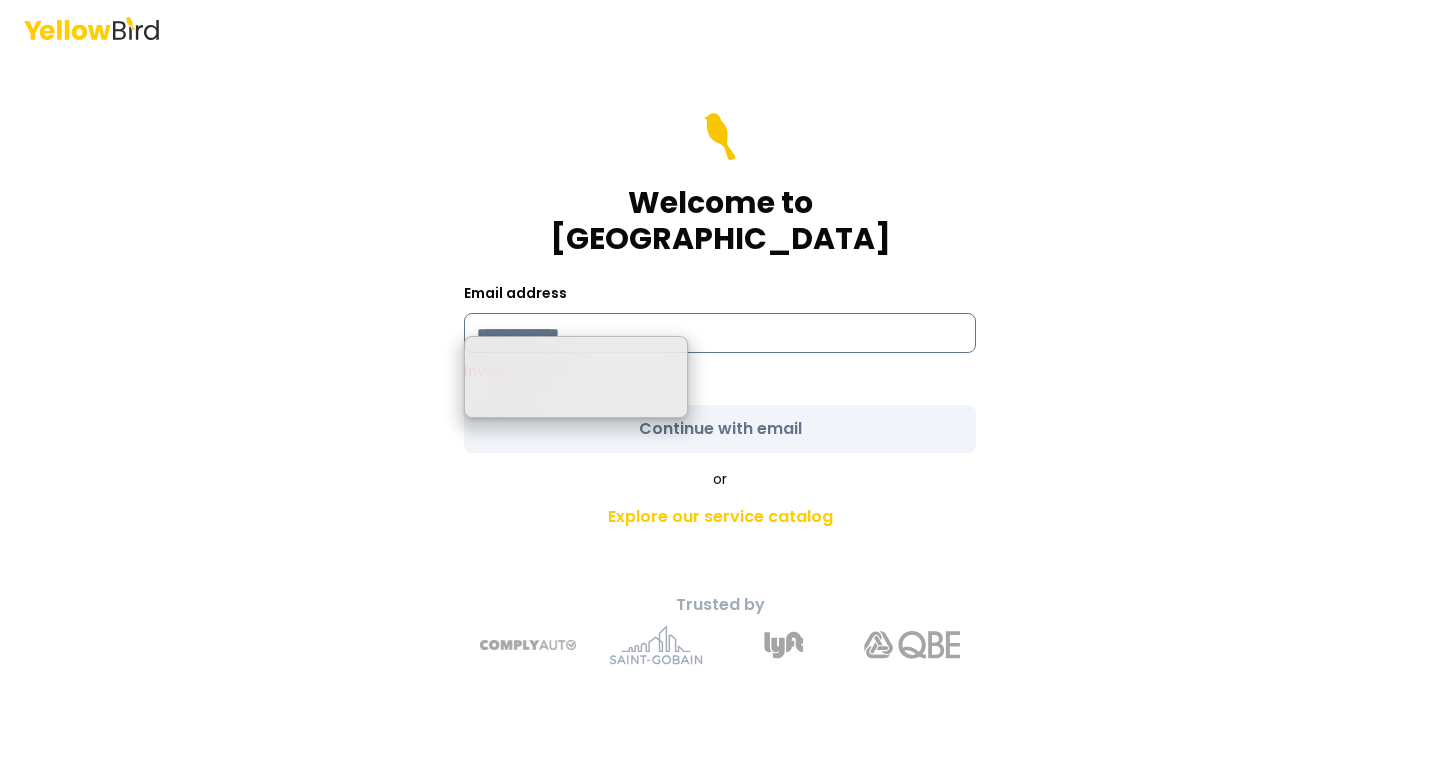 click at bounding box center [720, 333] 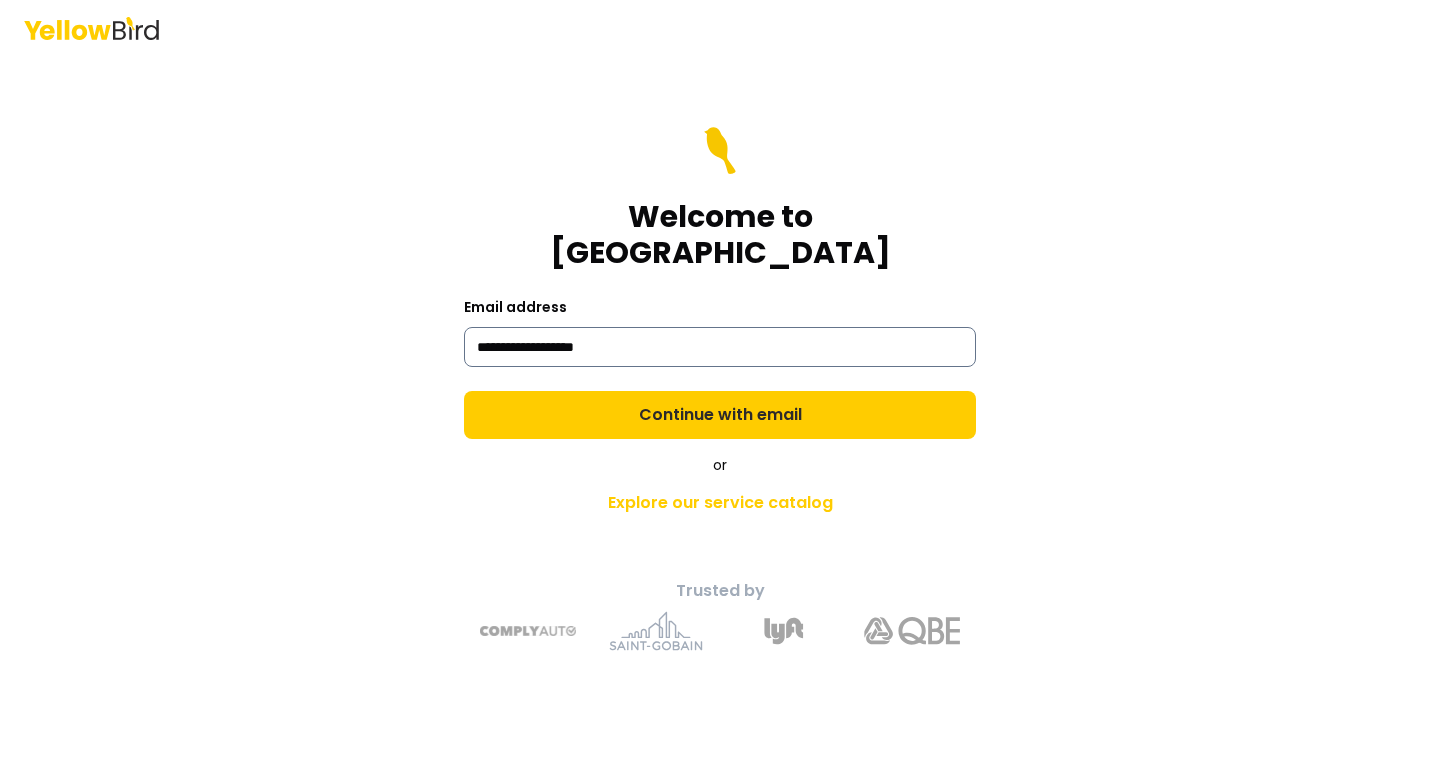type on "**********" 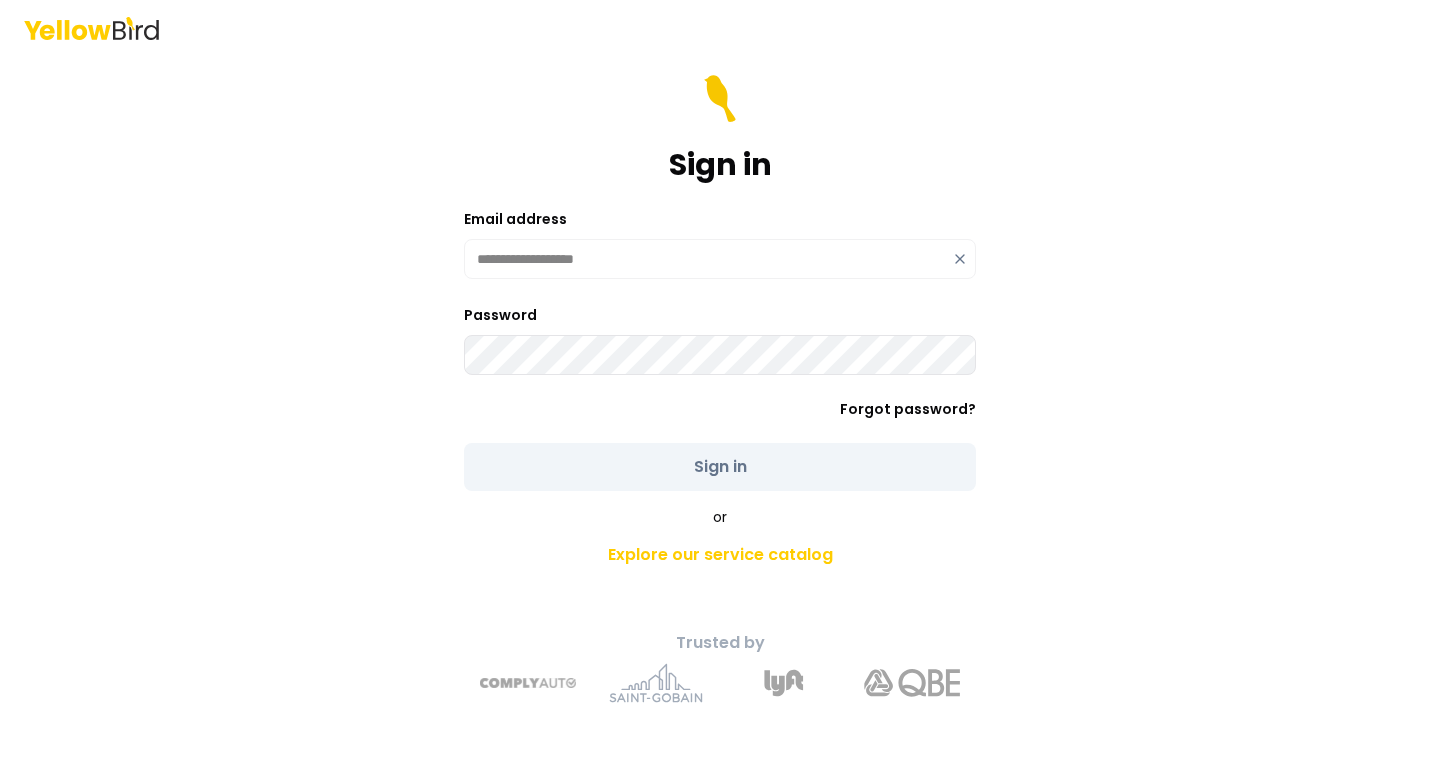 click on "Password" at bounding box center (720, 339) 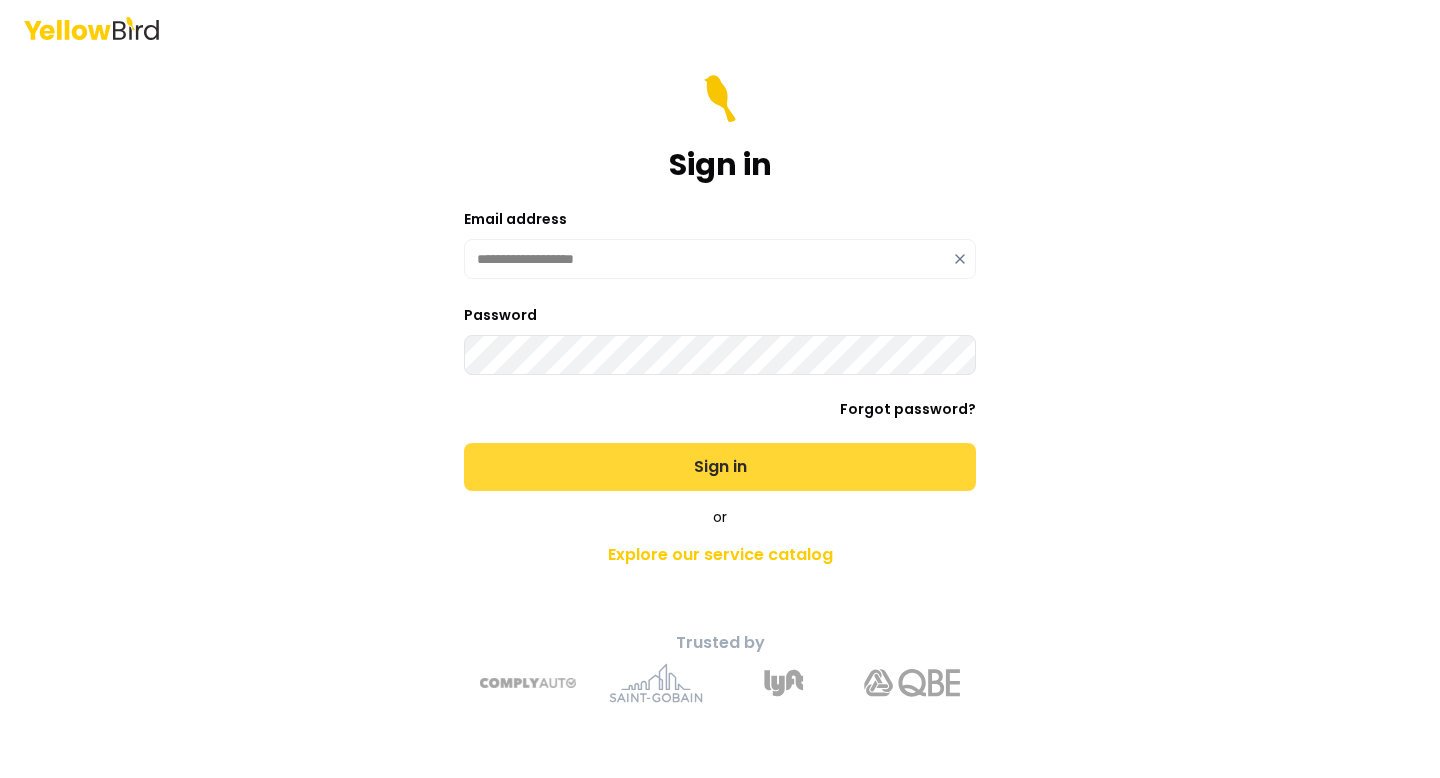 click on "Sign in" at bounding box center [720, 467] 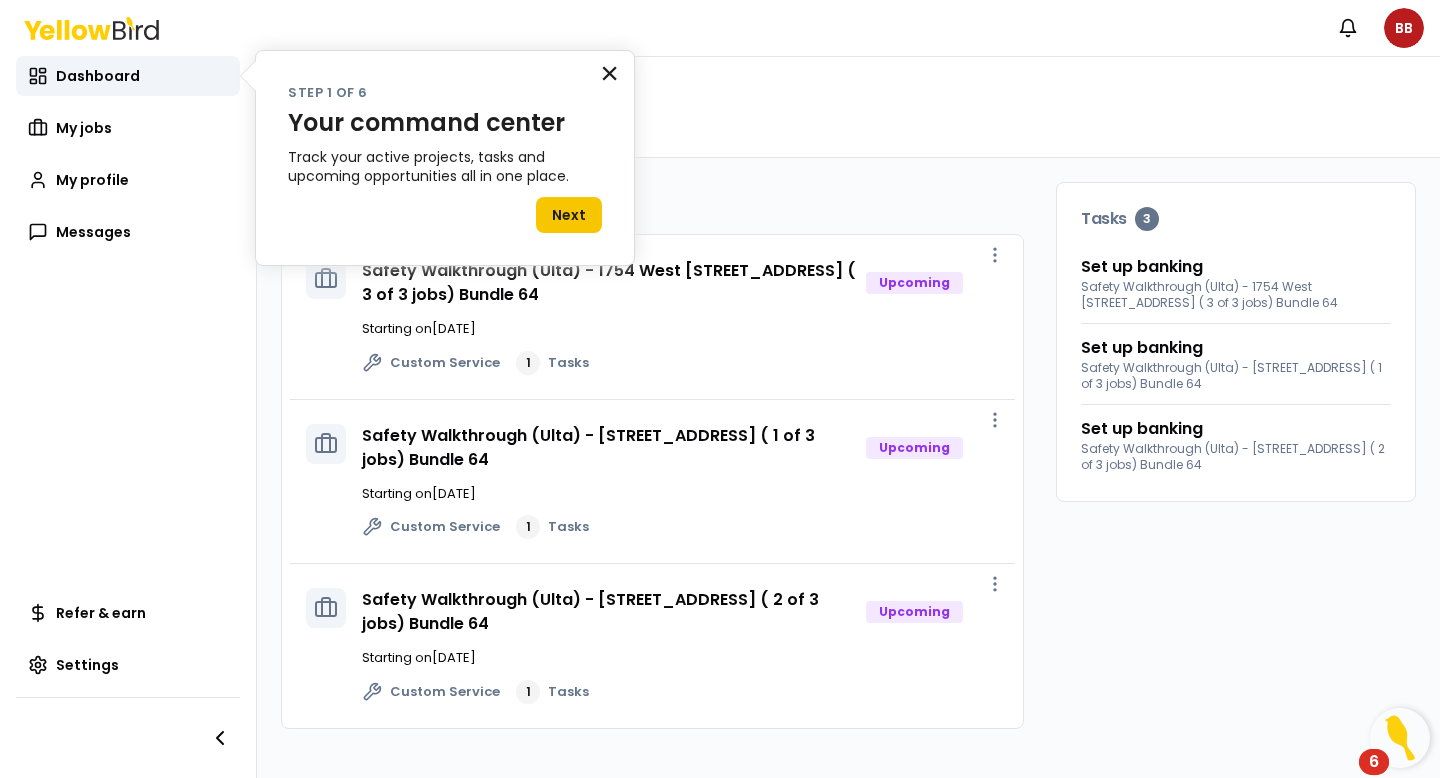 click on "×" at bounding box center (609, 73) 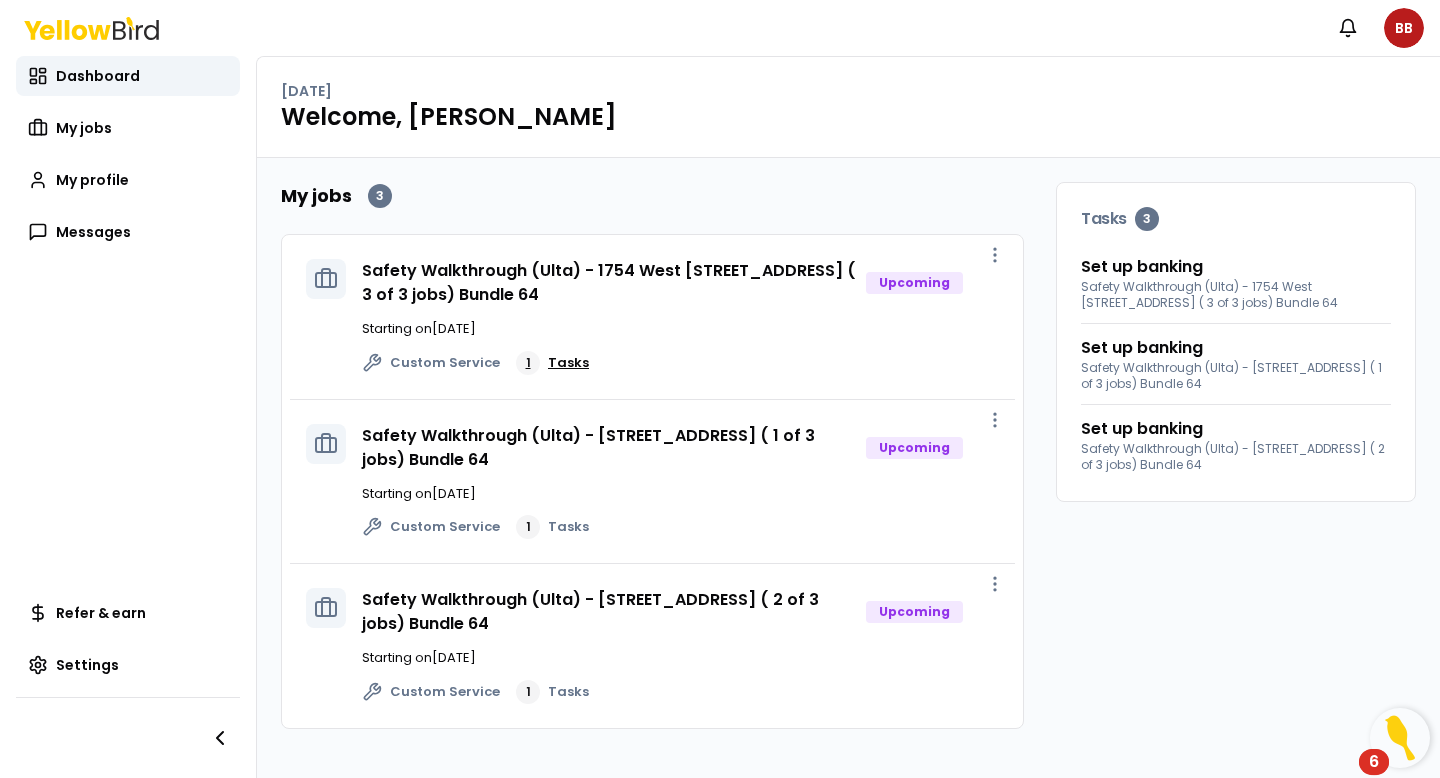 click on "1" at bounding box center (528, 363) 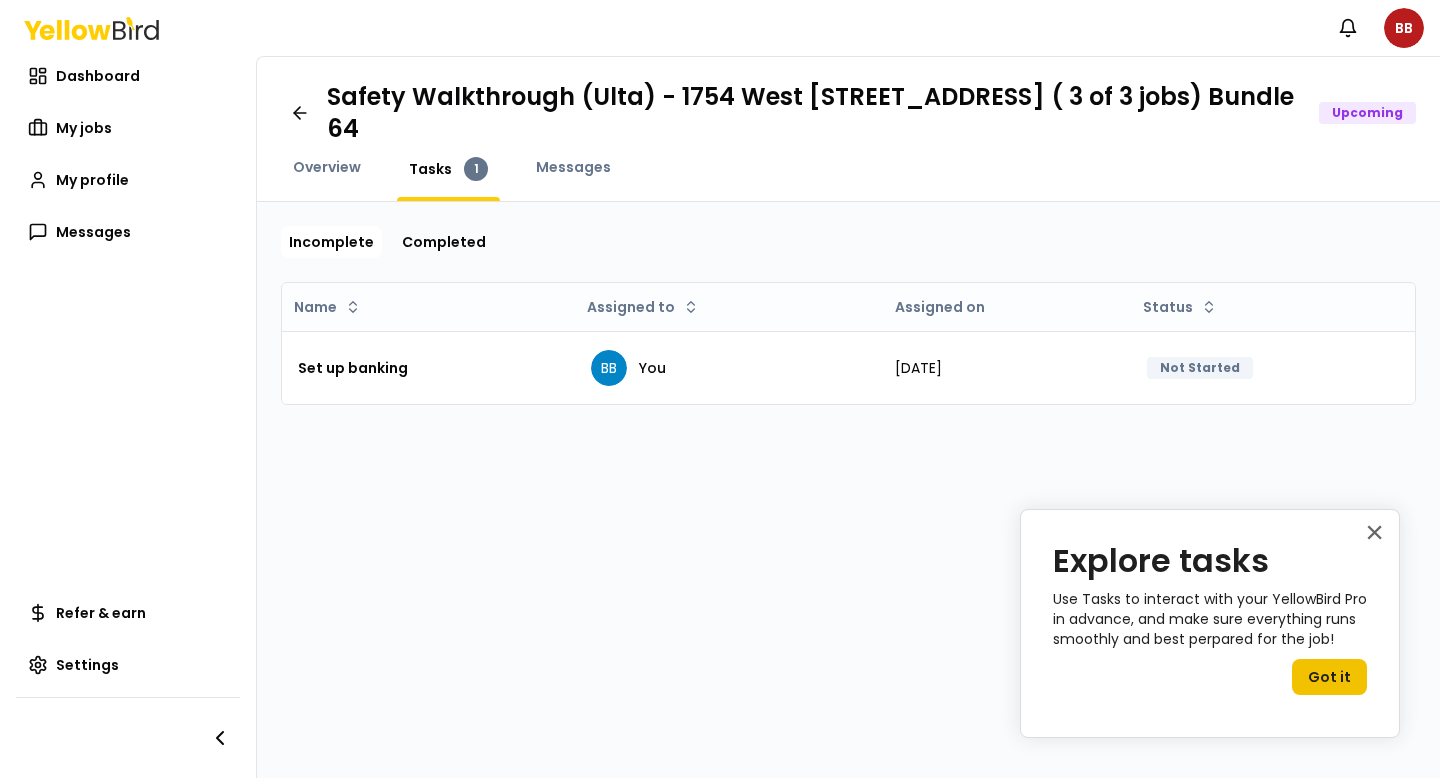 click on "Got it" at bounding box center [1329, 677] 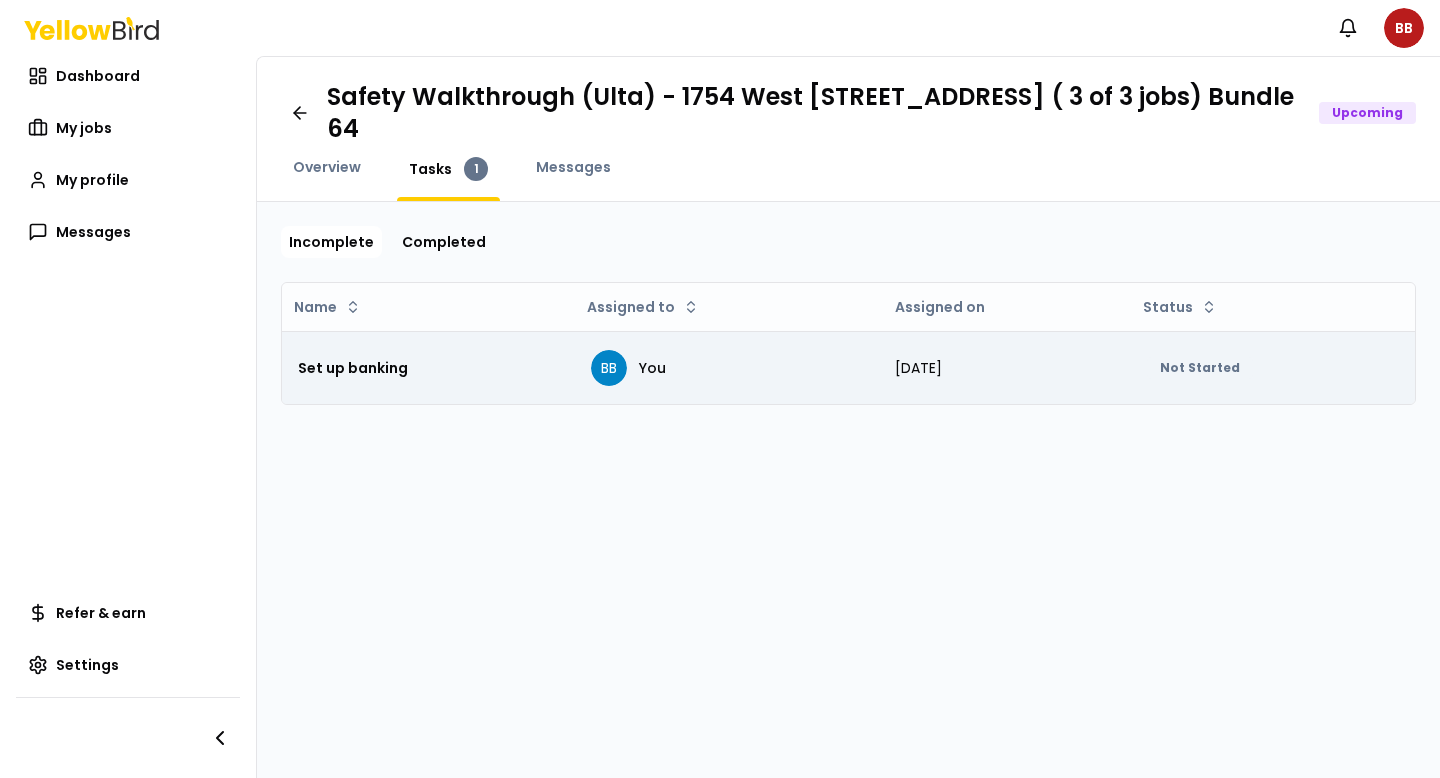 click on "Set up banking" at bounding box center [428, 368] 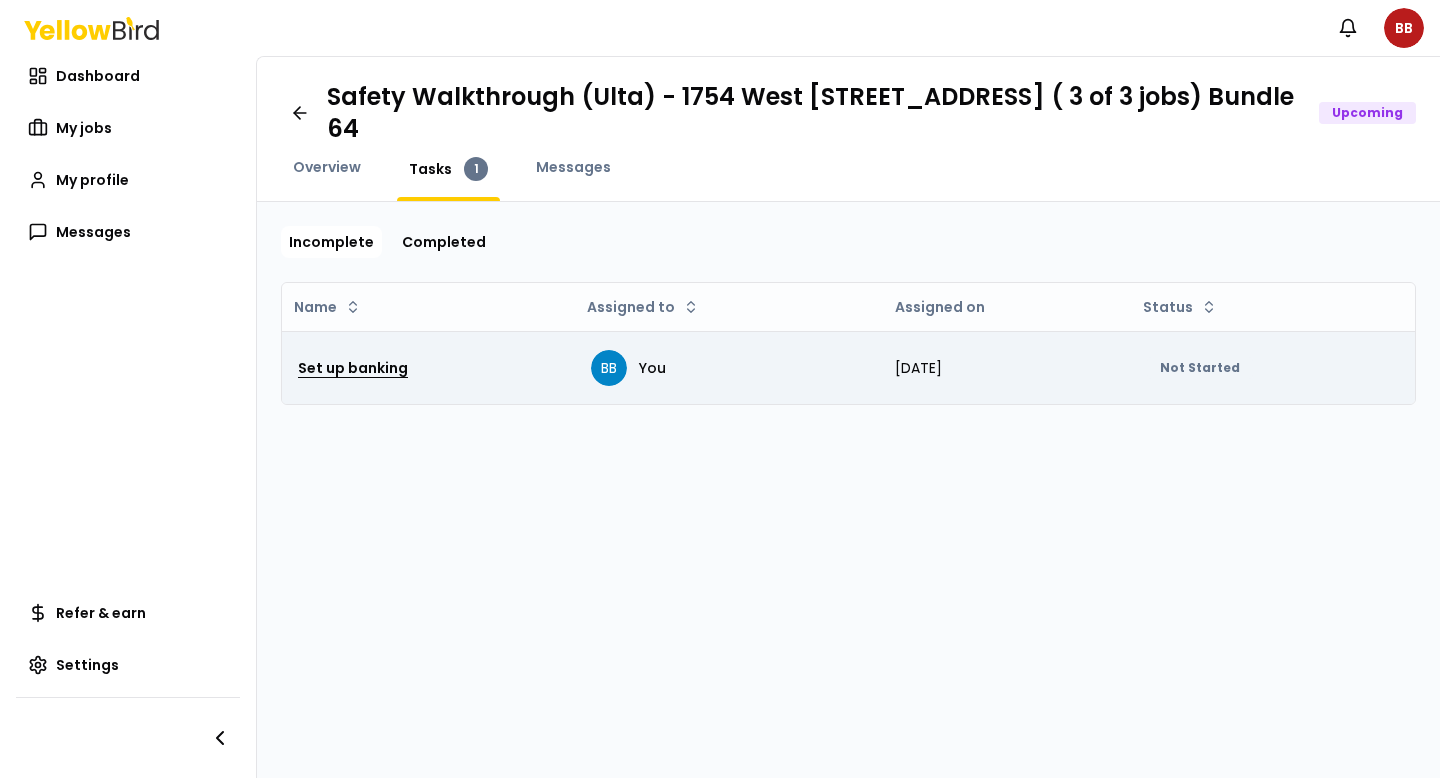 click on "Set up banking" at bounding box center [353, 368] 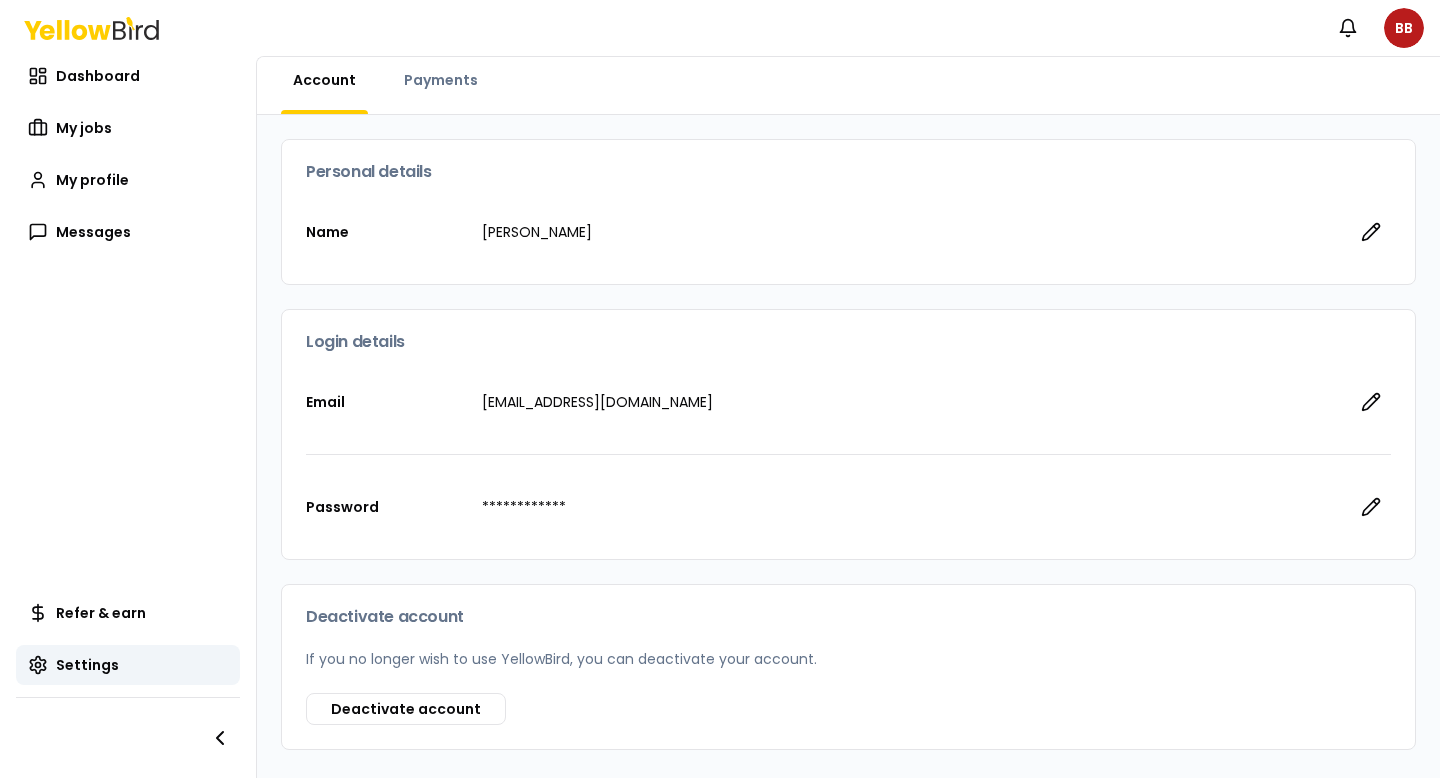 scroll, scrollTop: 0, scrollLeft: 0, axis: both 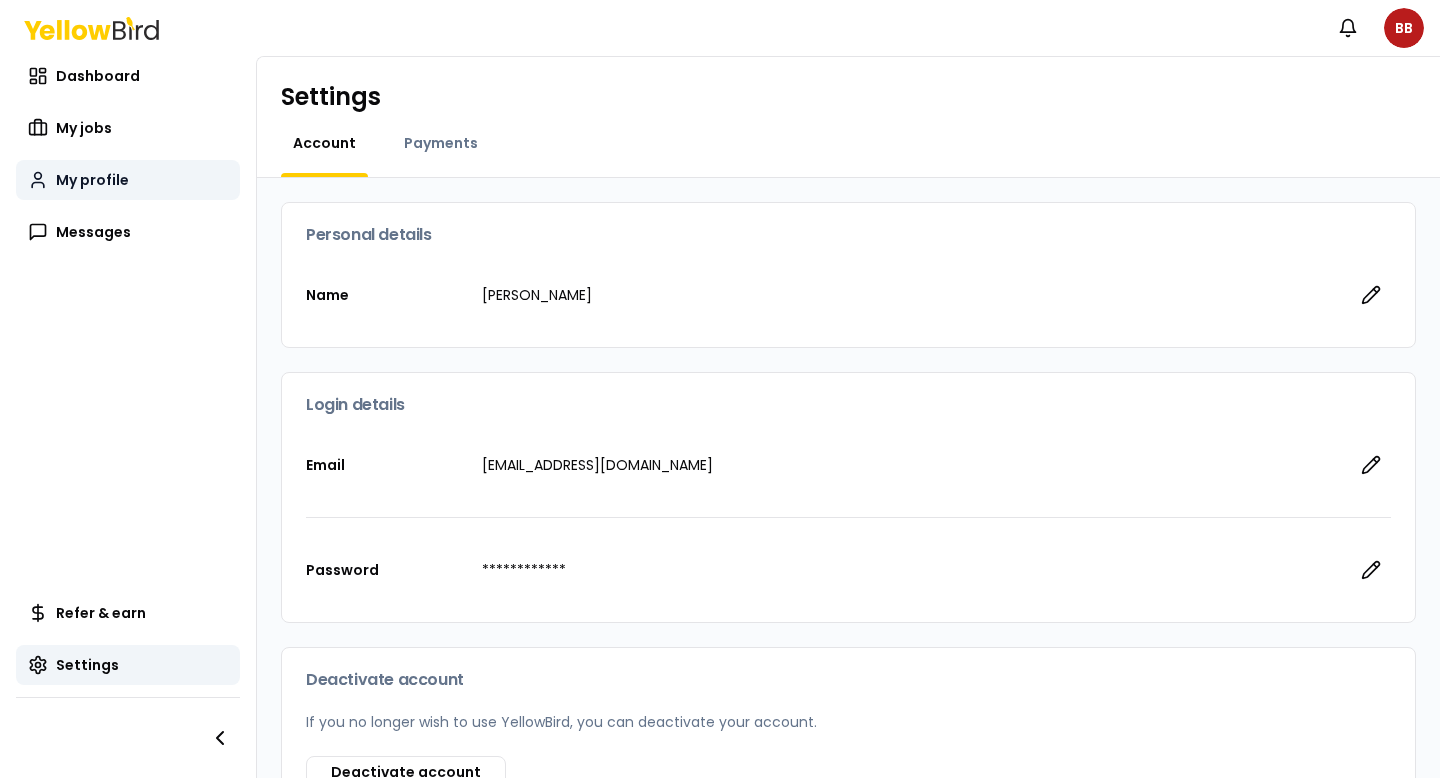click on "My profile" at bounding box center [92, 180] 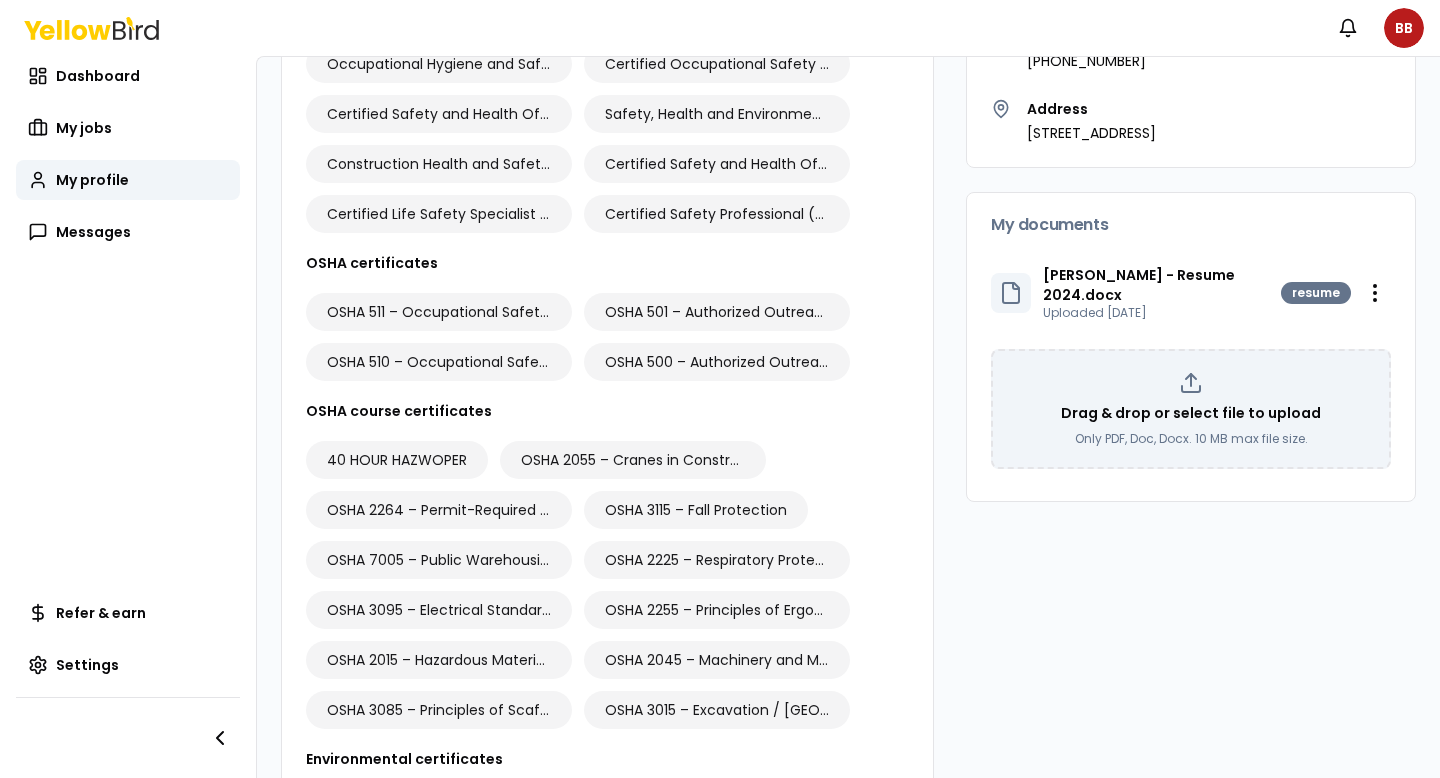 scroll, scrollTop: 515, scrollLeft: 0, axis: vertical 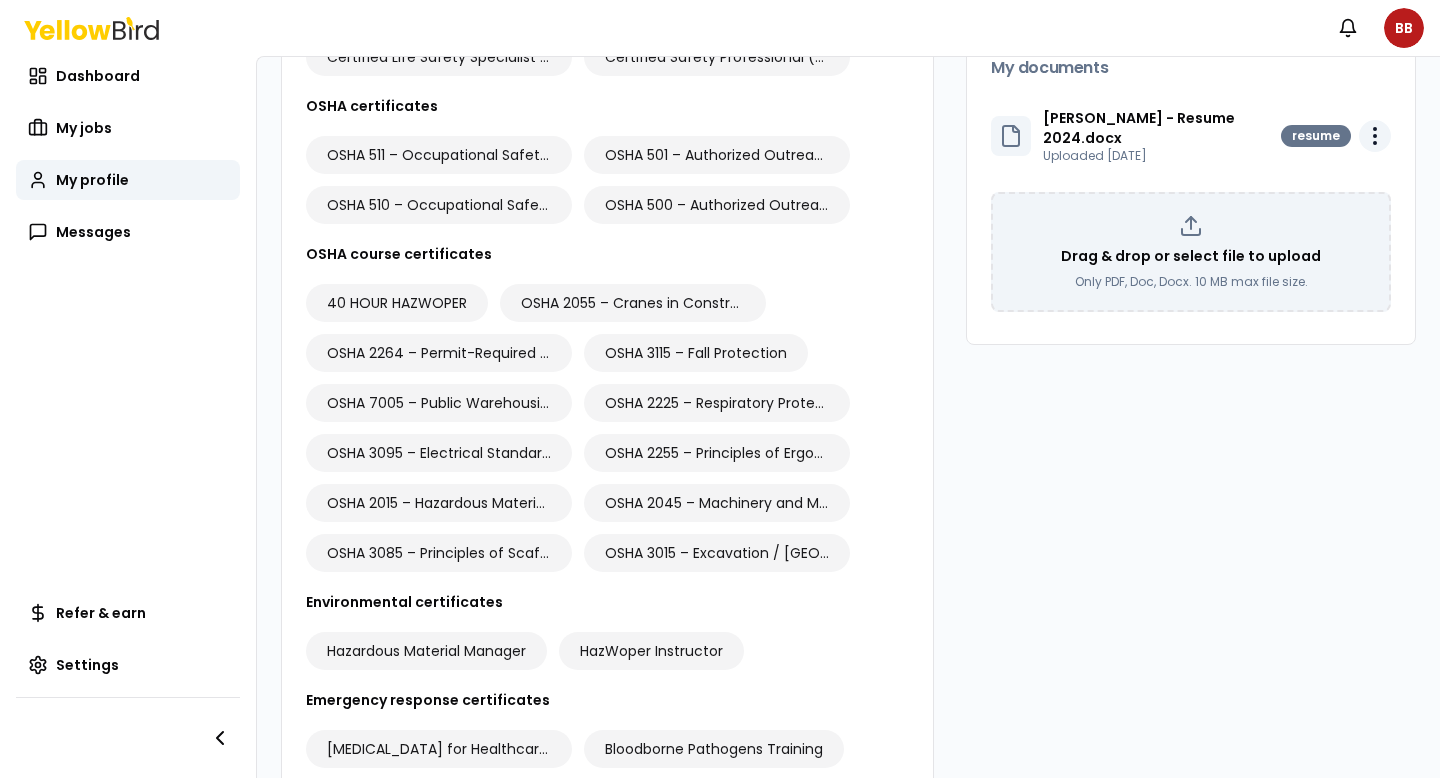 click on "Notifications BB Dashboard My jobs My profile Messages Refer & earn Settings BB [PERSON_NAME] YellowBird Professional 10 years experience Speaks English ,   Spanish Certifications and credentials Professional certificates Associate Safety Professional (ASP) Certified Instructional Trainer (CIT) Occupational Hygiene and Safety Technician (OHST) Certified Occupational Safety Specialist ([PERSON_NAME]) Certified Safety and Health Official (CSHO) for General Industry Safety, Health and Environmental Professional (SHEP) Construction Health and Safety Technician (CHST) Certified Safety and Health Official (CSHO) for Construction Industry Certified Life Safety Specialist (CLSS) Certified Safety Professional (CSP) OSHA certificates OSHA 511 – Occupational Safety & Health Standards for General Industry (30-Hour) OSHA 501 – Authorized Outreach Instructor for General Industry OSHA 510 – Occupational Safety & Health Standards for the Construction Industry (30-Hour) OSHA course certificates 40 HOUR HAZWOPER" at bounding box center (720, 389) 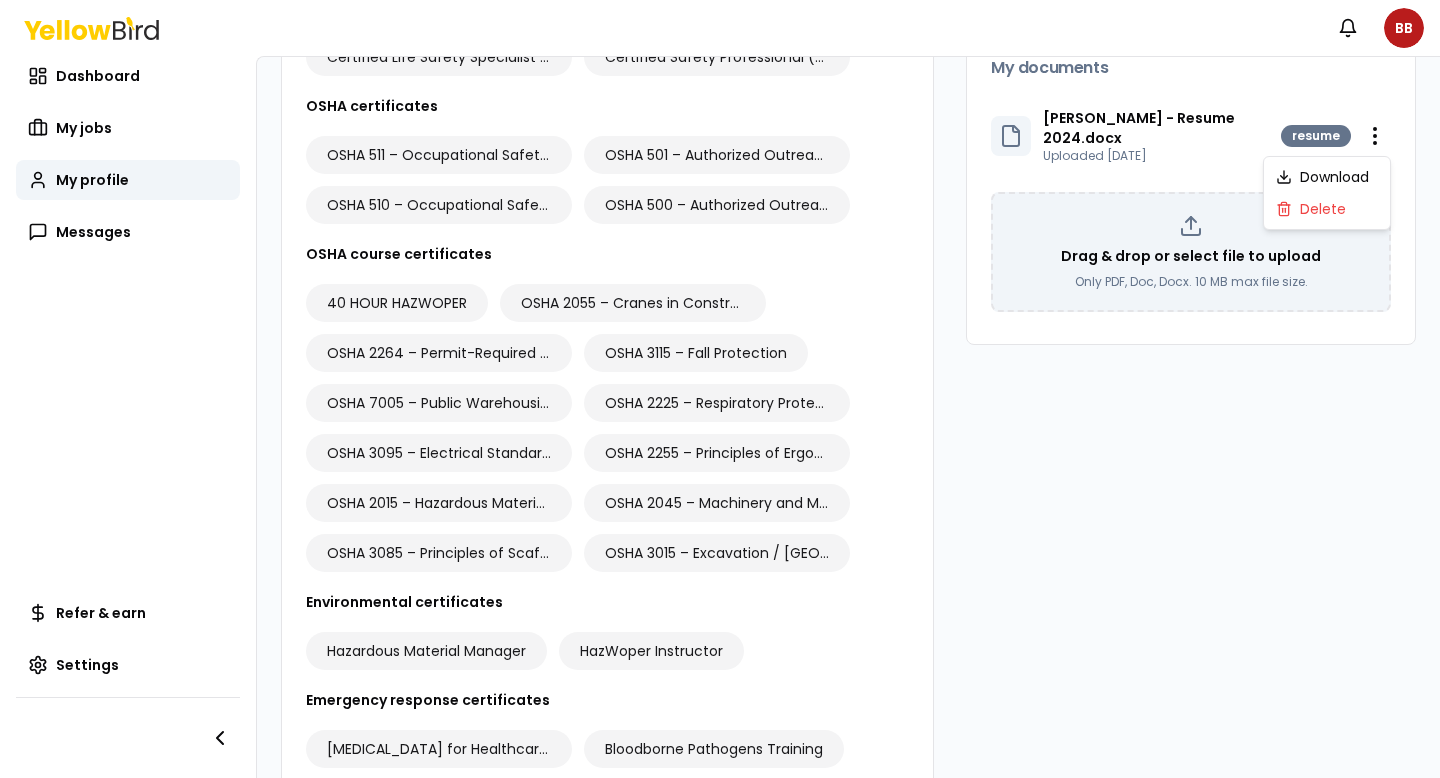 click on "Notifications BB Dashboard My jobs My profile Messages Refer & earn Settings BB [PERSON_NAME] YellowBird Professional 10 years experience Speaks English ,   Spanish Certifications and credentials Professional certificates Associate Safety Professional (ASP) Certified Instructional Trainer (CIT) Occupational Hygiene and Safety Technician (OHST) Certified Occupational Safety Specialist ([PERSON_NAME]) Certified Safety and Health Official (CSHO) for General Industry Safety, Health and Environmental Professional (SHEP) Construction Health and Safety Technician (CHST) Certified Safety and Health Official (CSHO) for Construction Industry Certified Life Safety Specialist (CLSS) Certified Safety Professional (CSP) OSHA certificates OSHA 511 – Occupational Safety & Health Standards for General Industry (30-Hour) OSHA 501 – Authorized Outreach Instructor for General Industry OSHA 510 – Occupational Safety & Health Standards for the Construction Industry (30-Hour) OSHA course certificates 40 HOUR HAZWOPER" at bounding box center (720, 389) 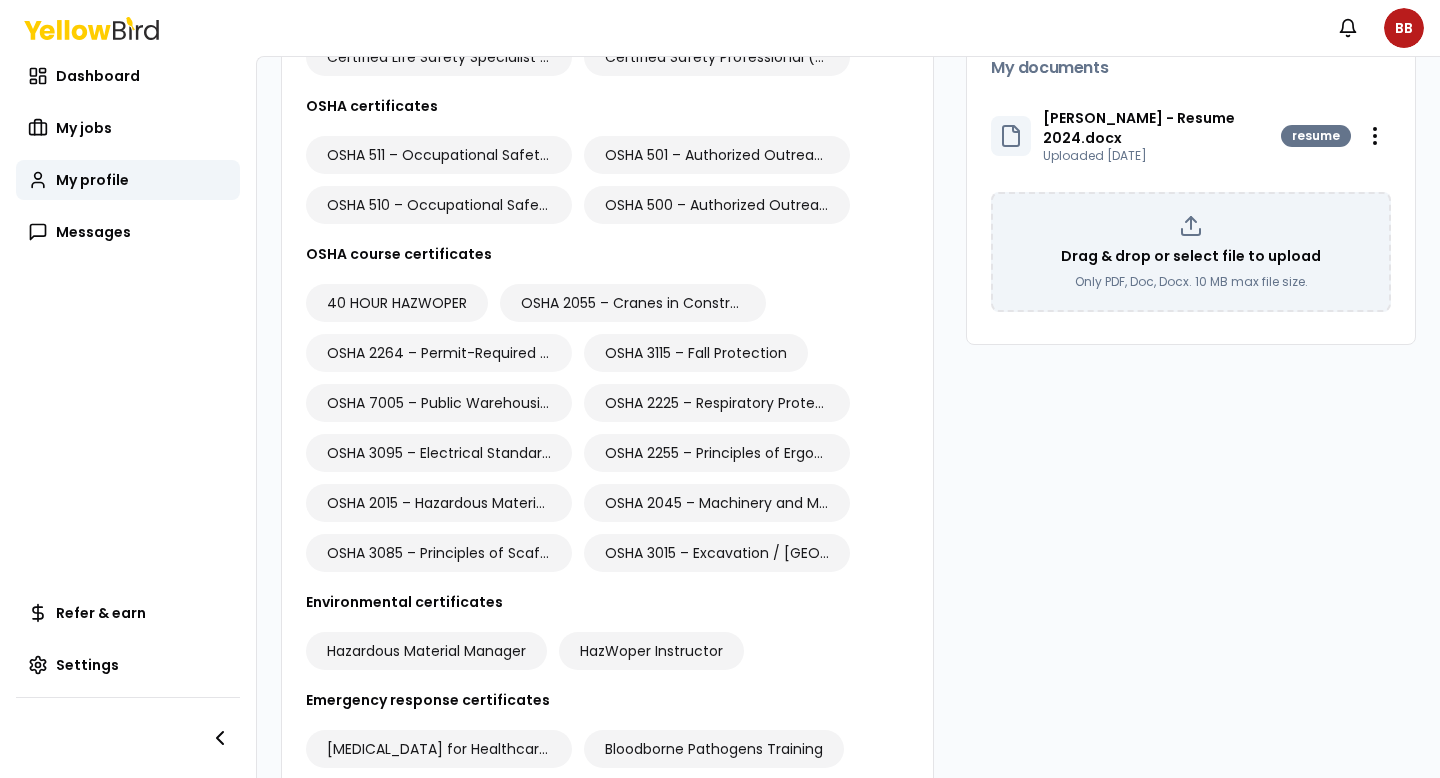 scroll, scrollTop: 0, scrollLeft: 0, axis: both 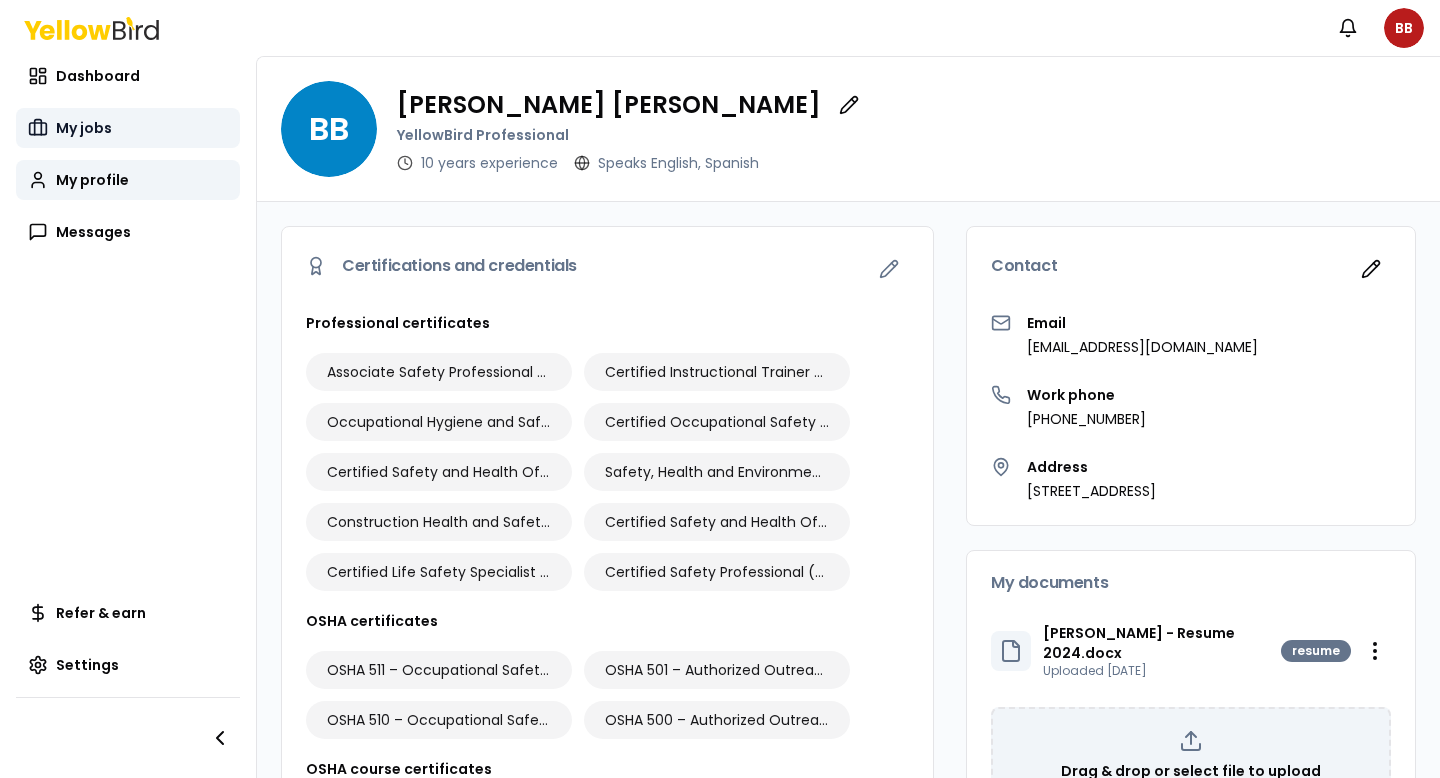 click on "My jobs" at bounding box center [84, 128] 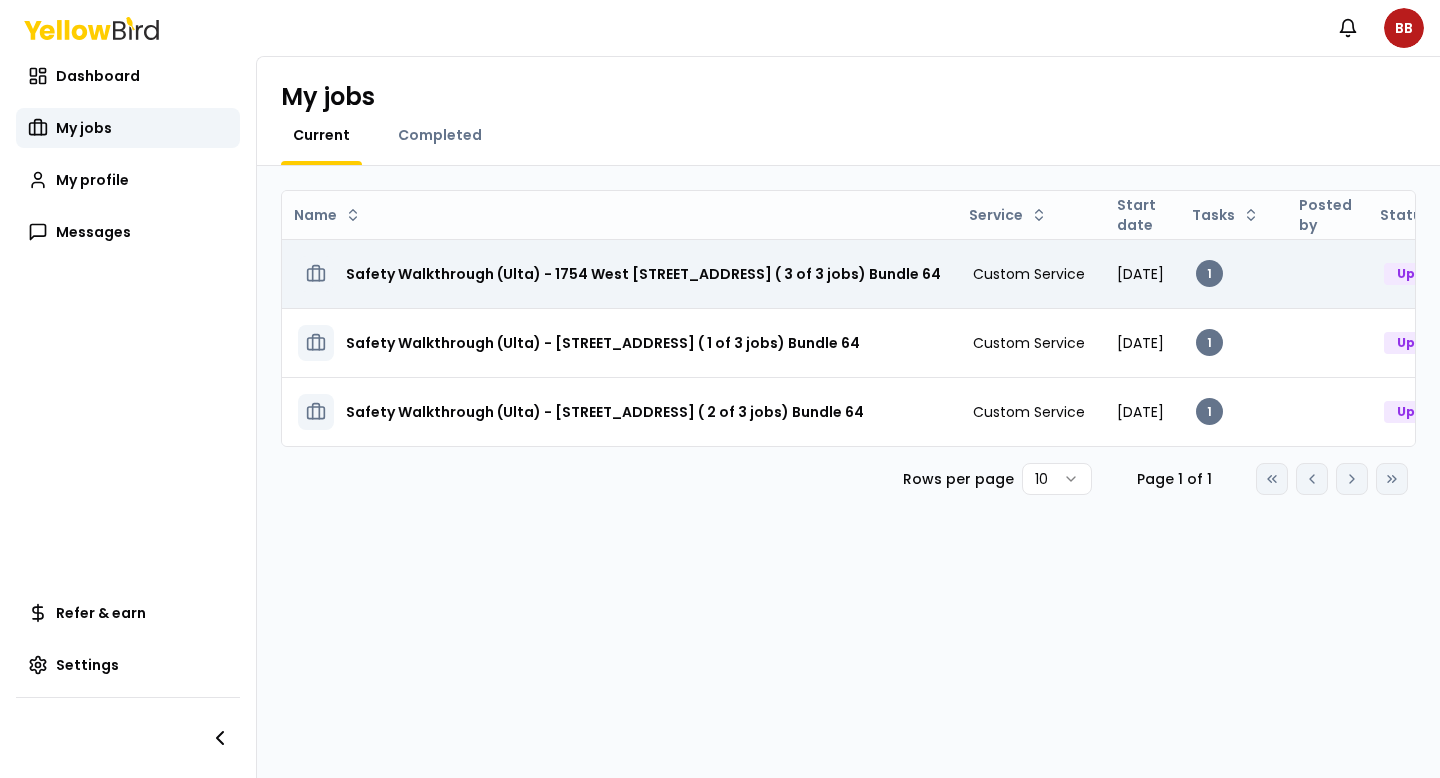 click on "Safety Walkthrough (Ulta) - 1754 West [STREET_ADDRESS] ( 3 of 3 jobs) Bundle 64" at bounding box center [643, 274] 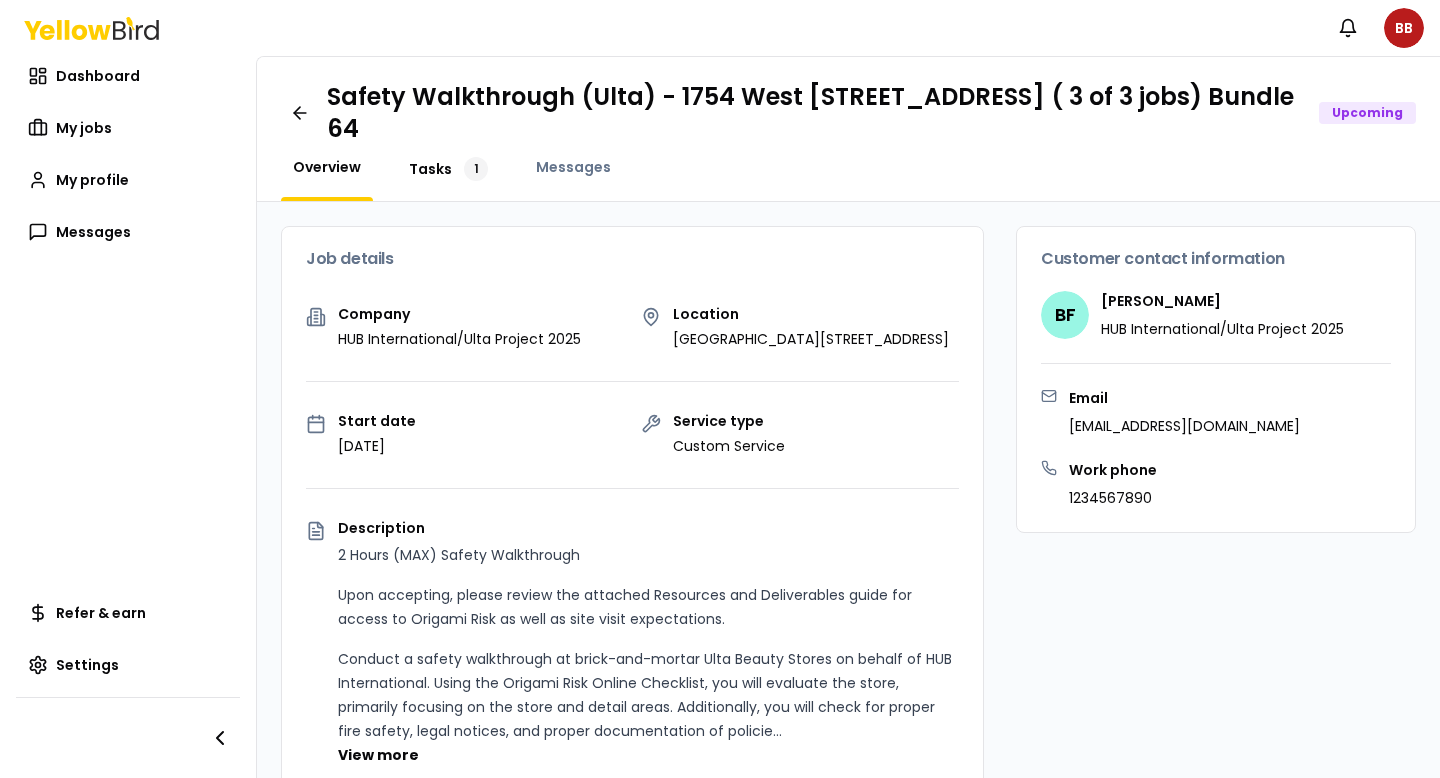 click on "Tasks 1" at bounding box center (448, 169) 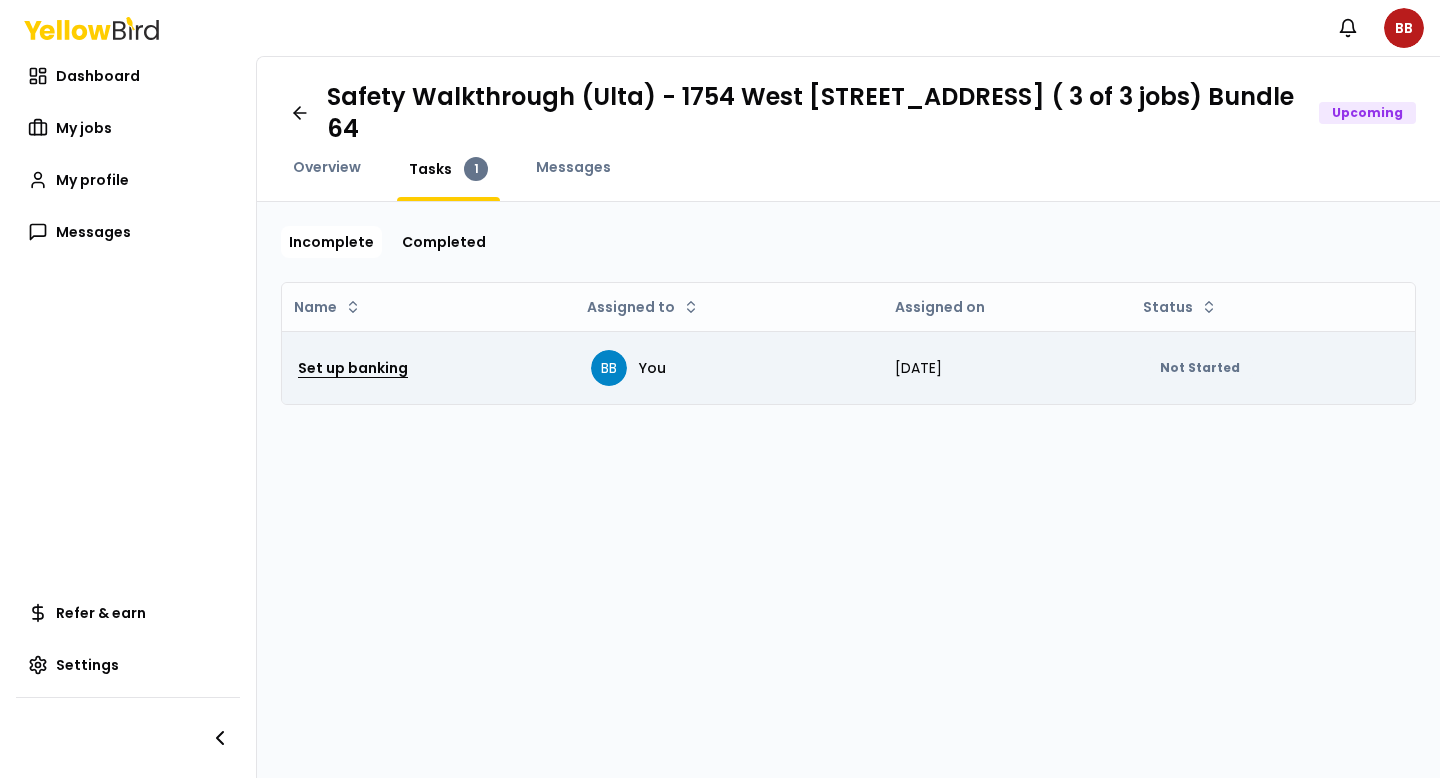 click on "Set up banking" at bounding box center (353, 368) 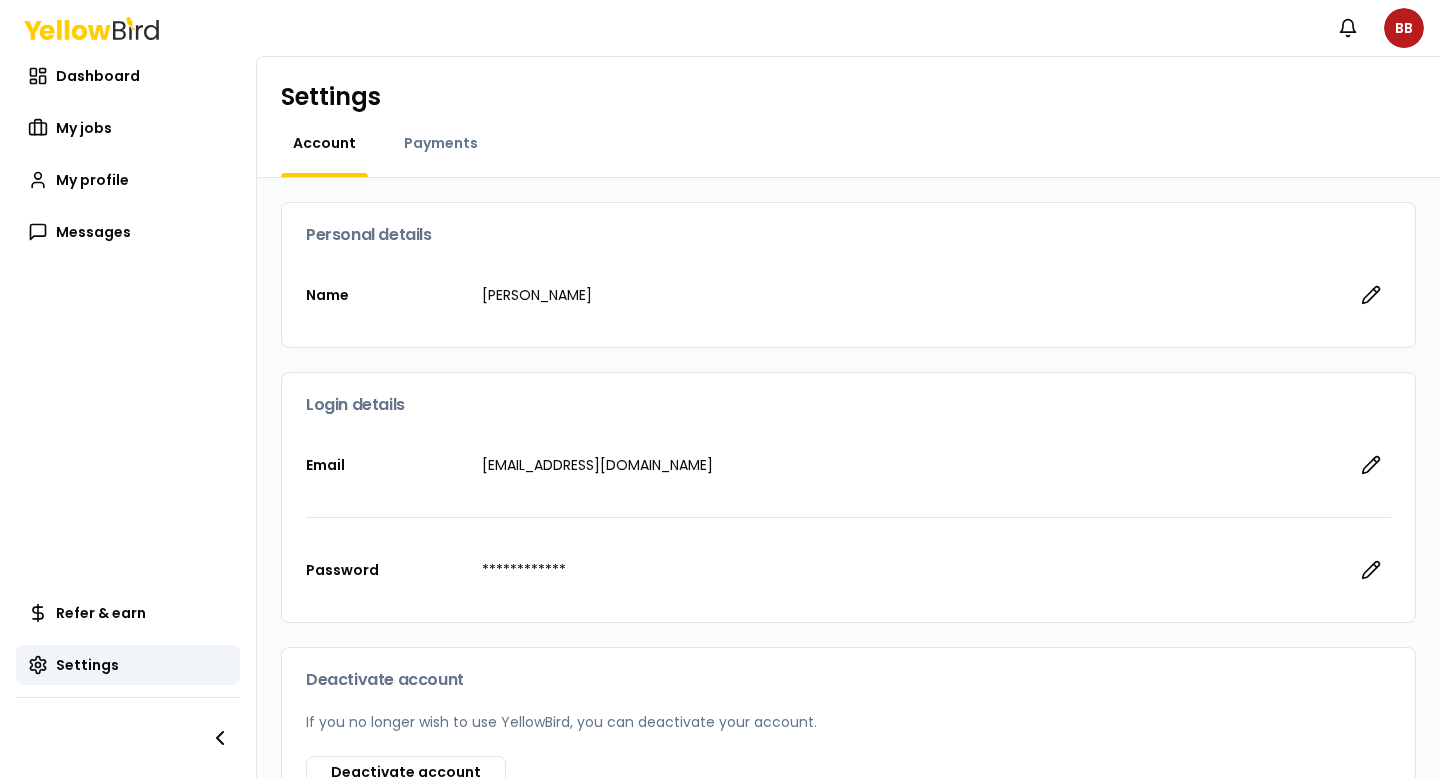 click on "Payments" at bounding box center [441, 155] 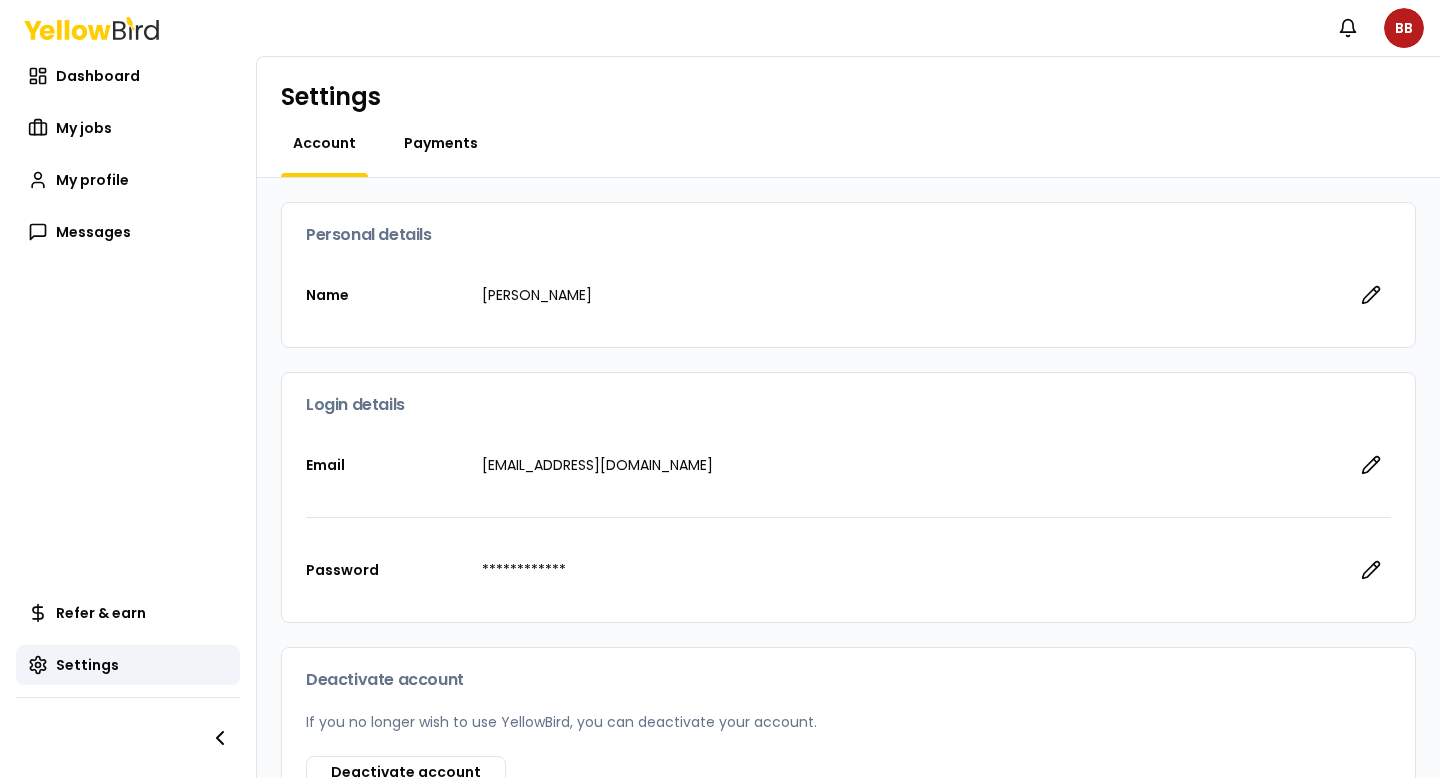 click on "Payments" at bounding box center (441, 143) 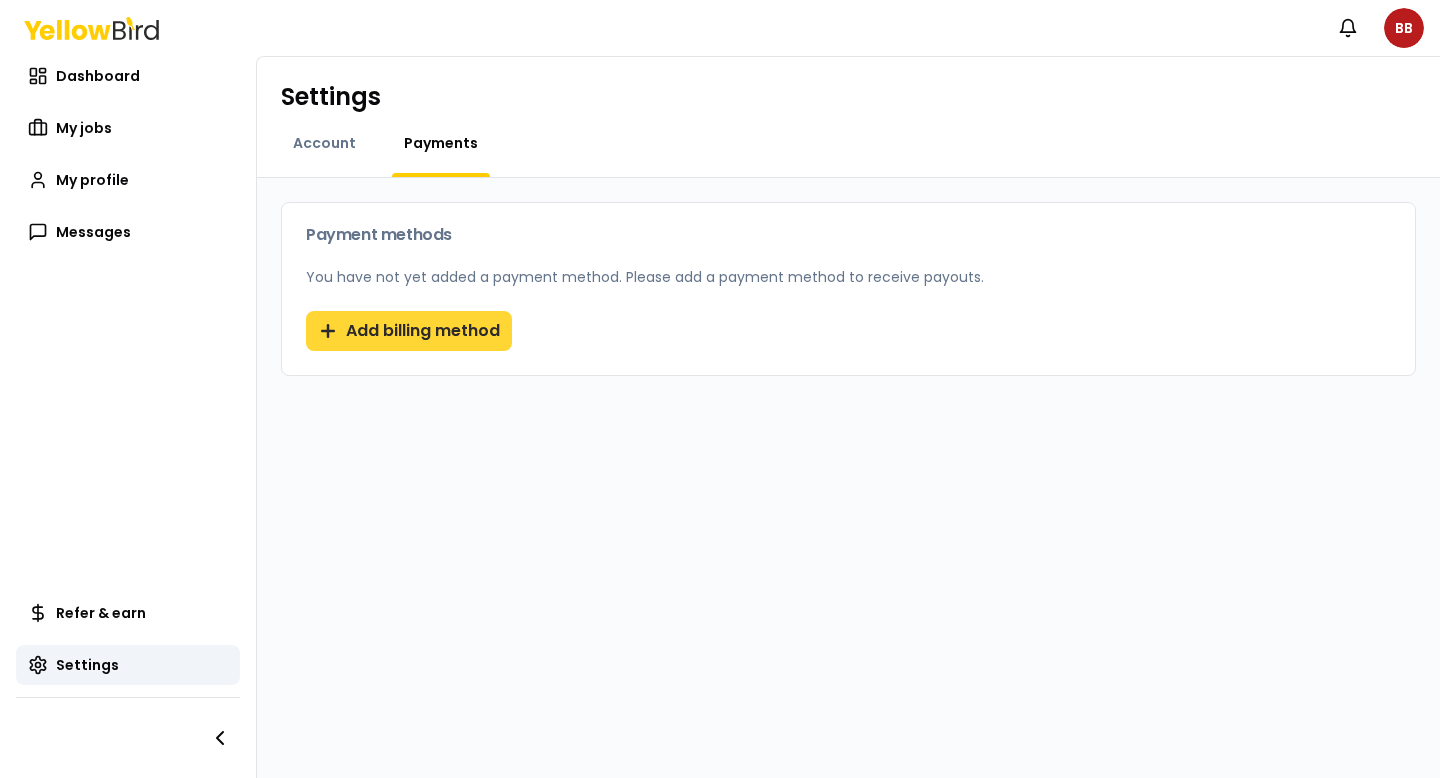 click on "Add billing method" at bounding box center [409, 331] 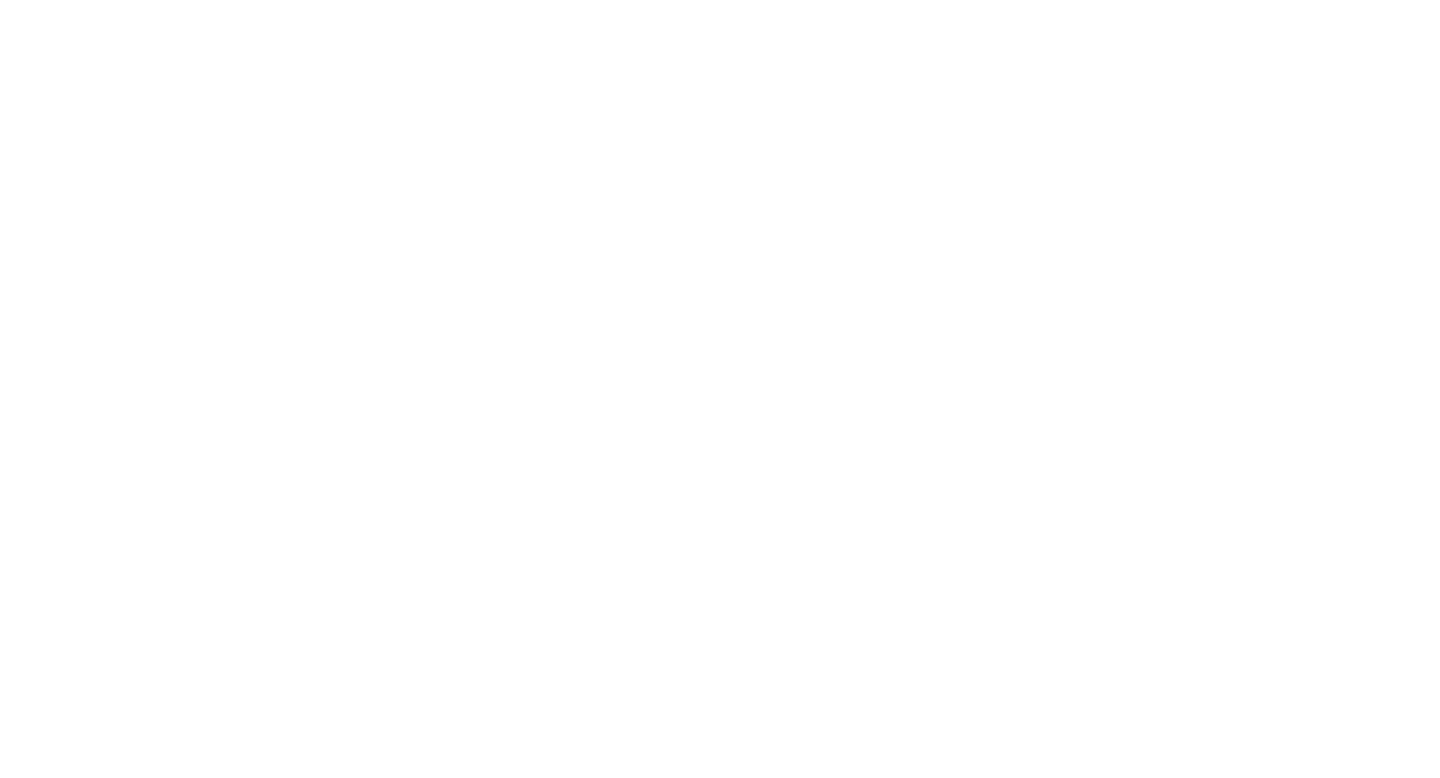 scroll, scrollTop: 0, scrollLeft: 0, axis: both 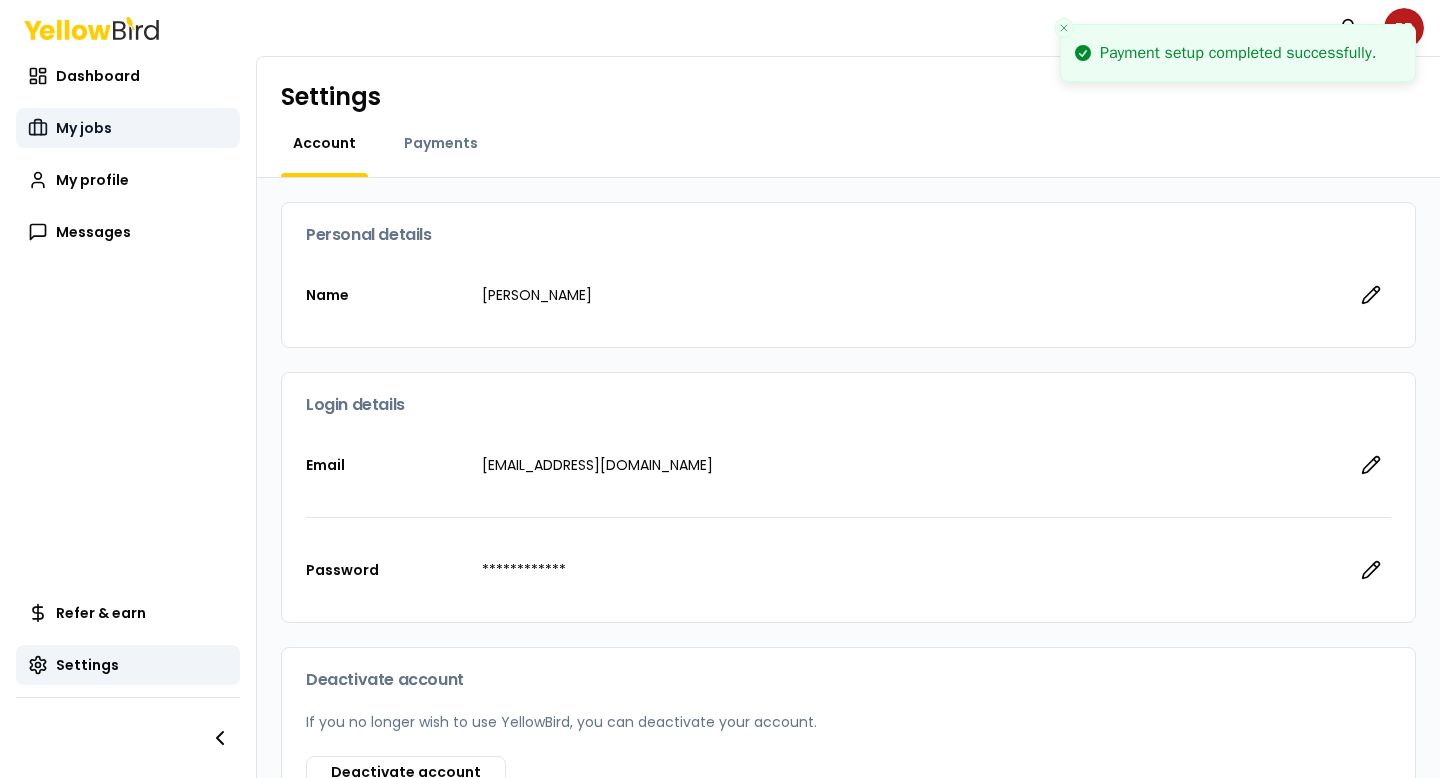 click on "My jobs" at bounding box center (84, 128) 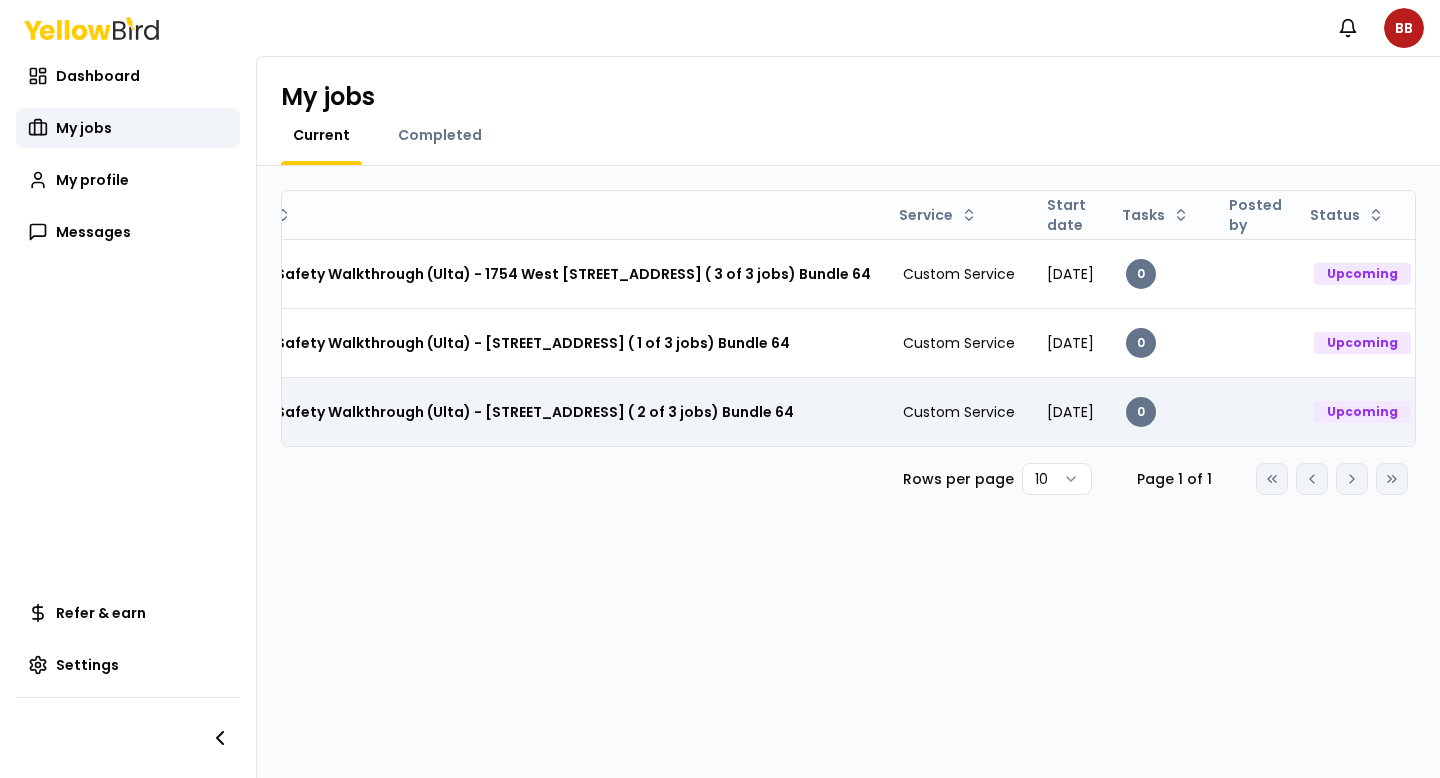 scroll, scrollTop: 0, scrollLeft: 112, axis: horizontal 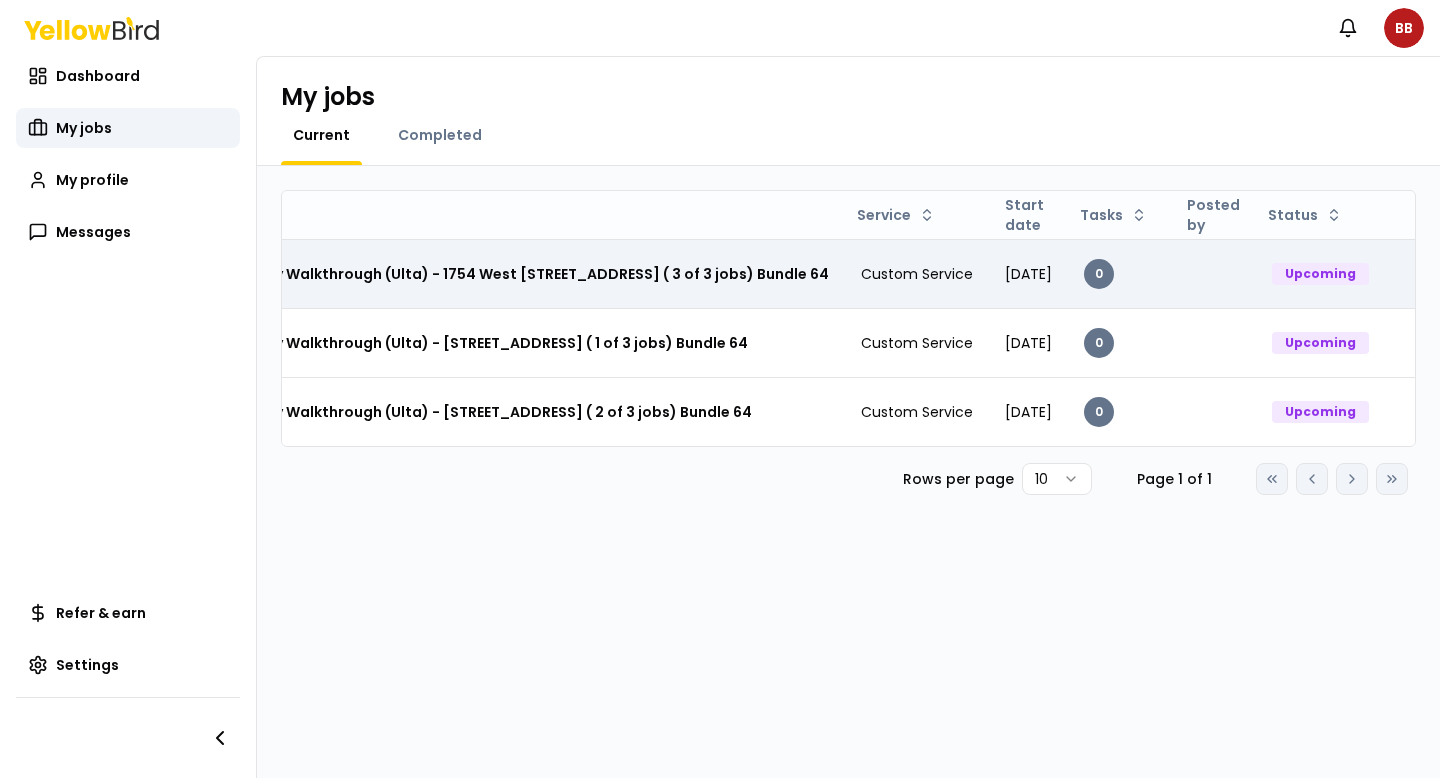 click on "[DATE]" at bounding box center [1028, 274] 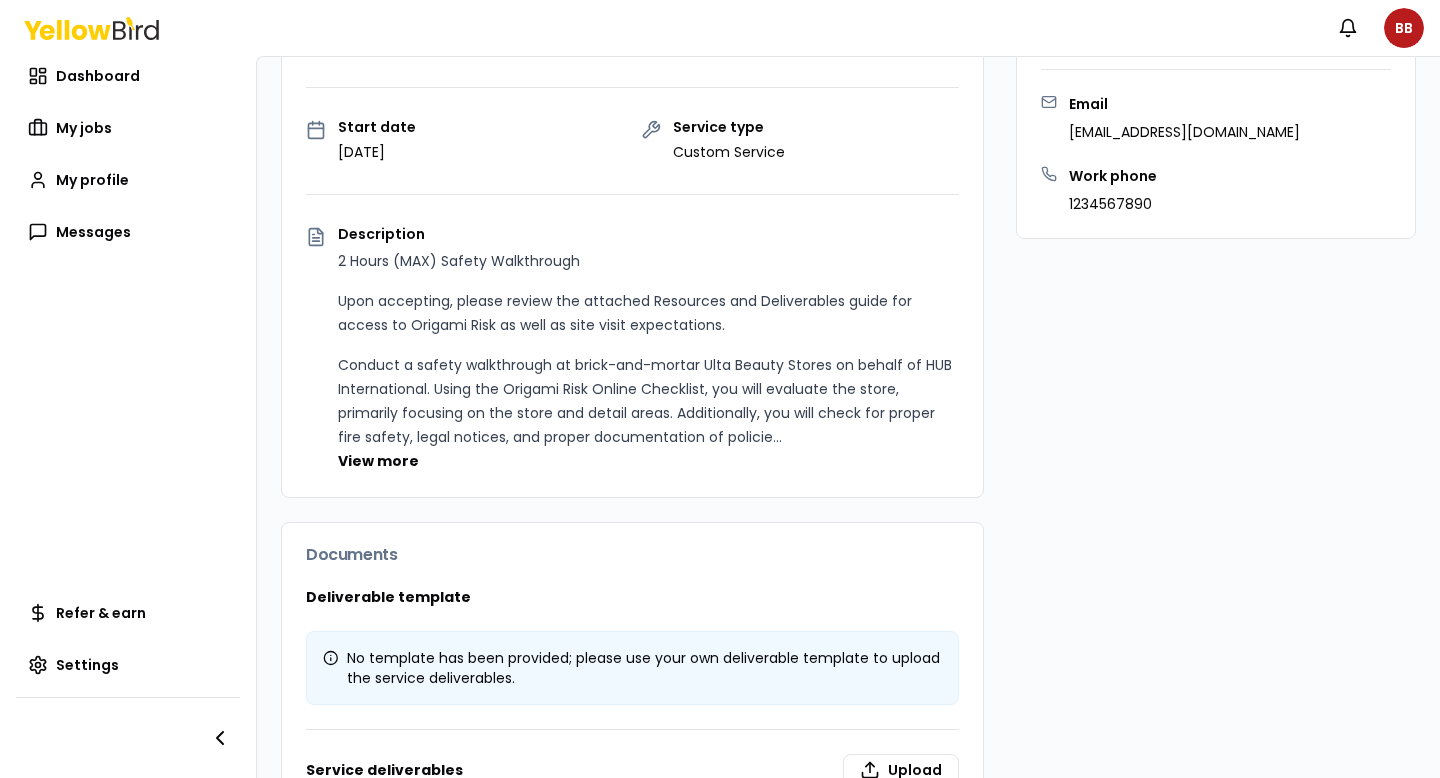 scroll, scrollTop: 455, scrollLeft: 0, axis: vertical 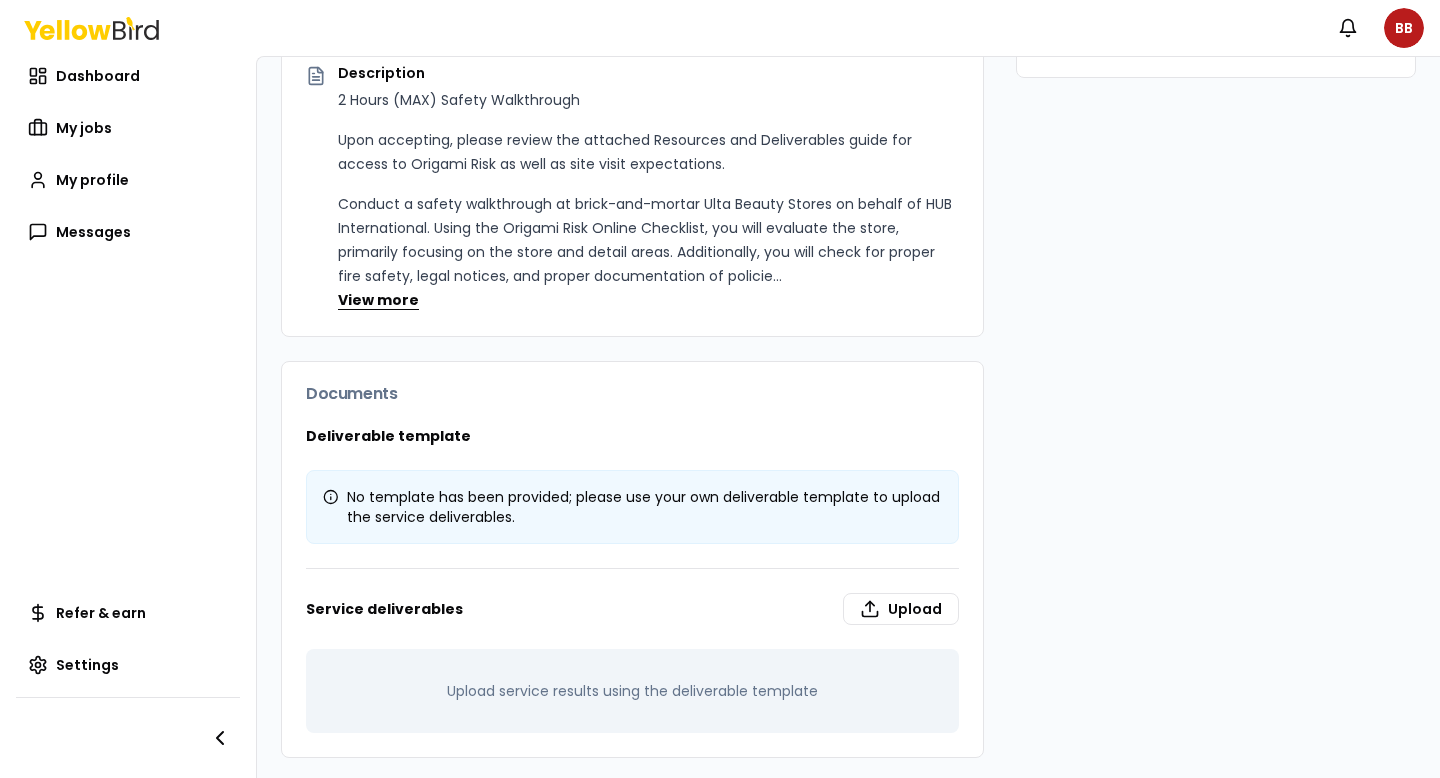click on "View more" at bounding box center [378, 300] 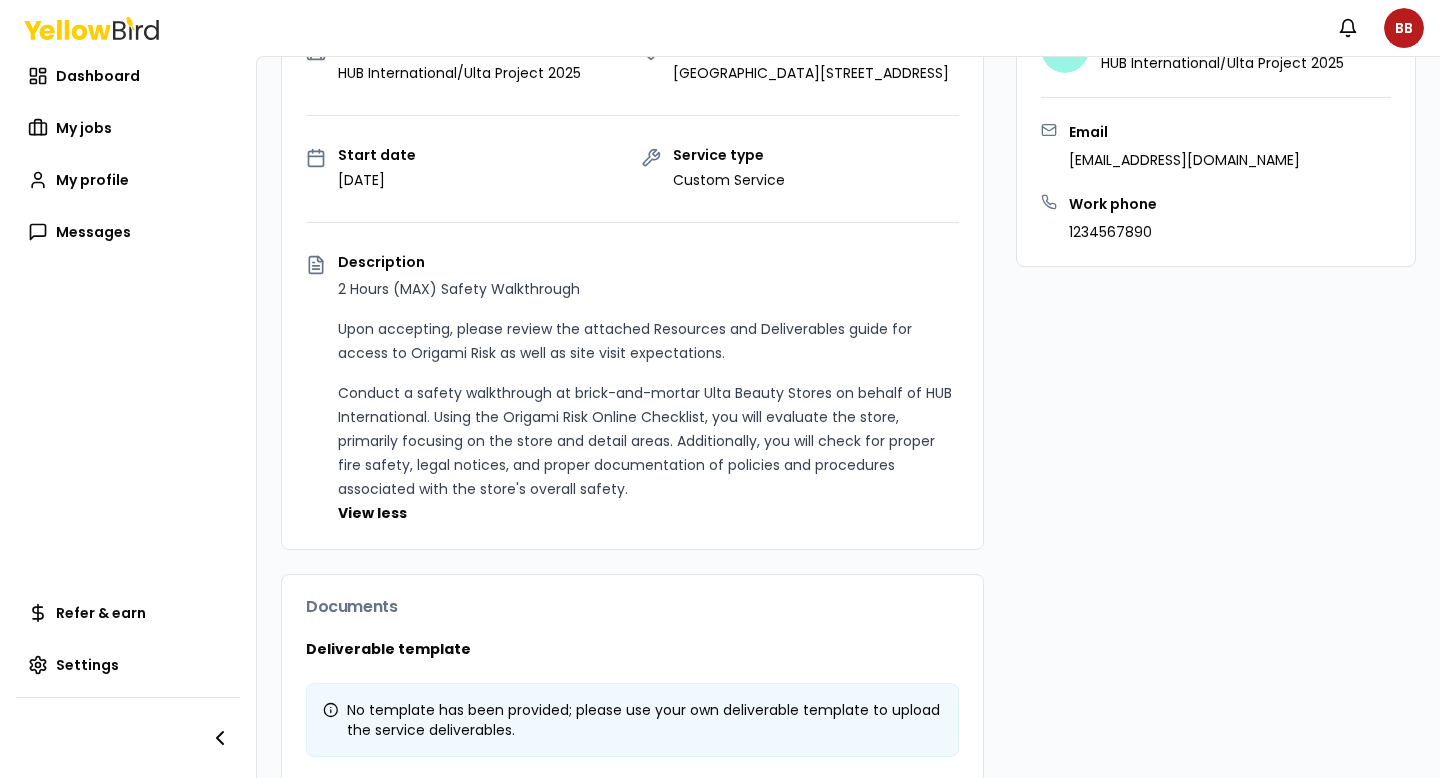 scroll, scrollTop: 0, scrollLeft: 0, axis: both 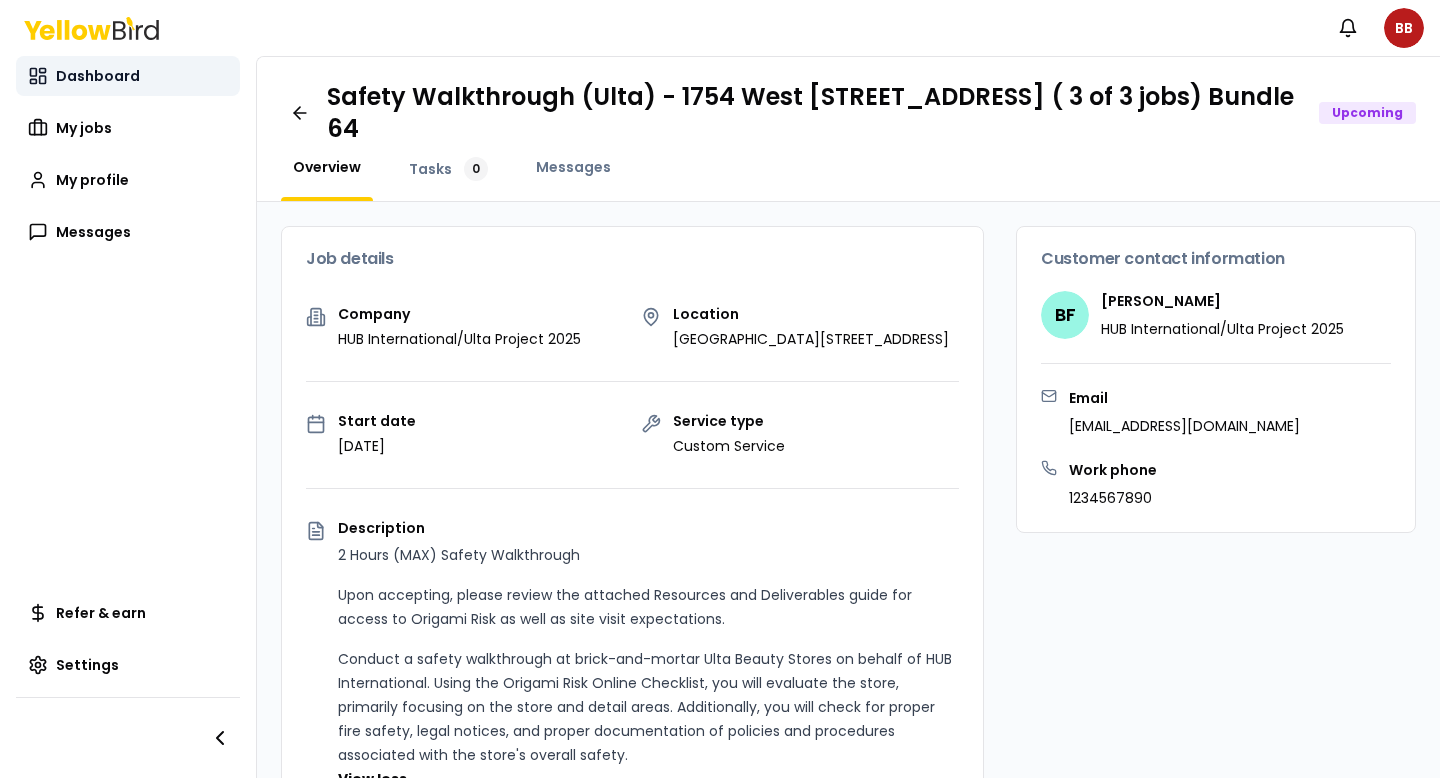 click on "Dashboard" at bounding box center (128, 76) 